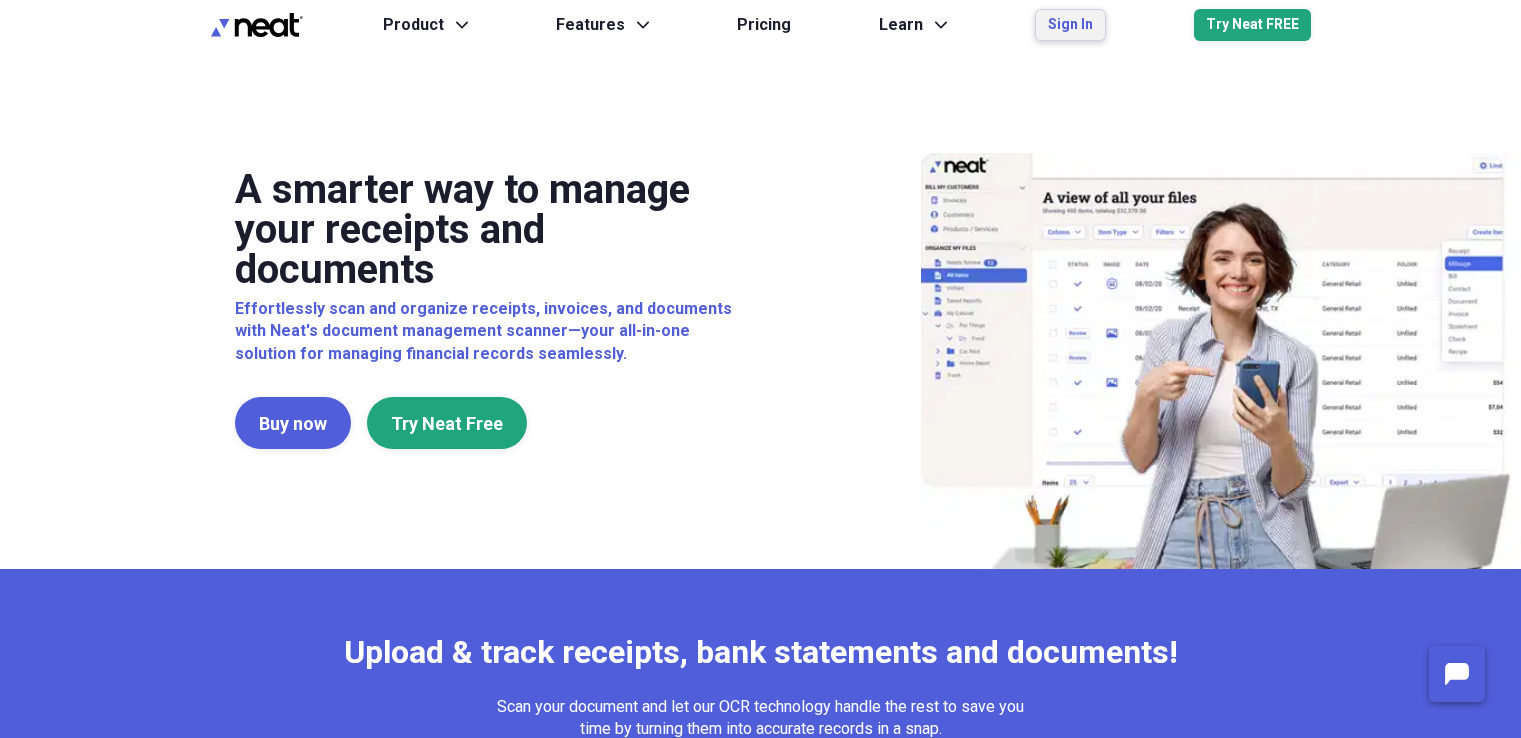 scroll, scrollTop: 0, scrollLeft: 0, axis: both 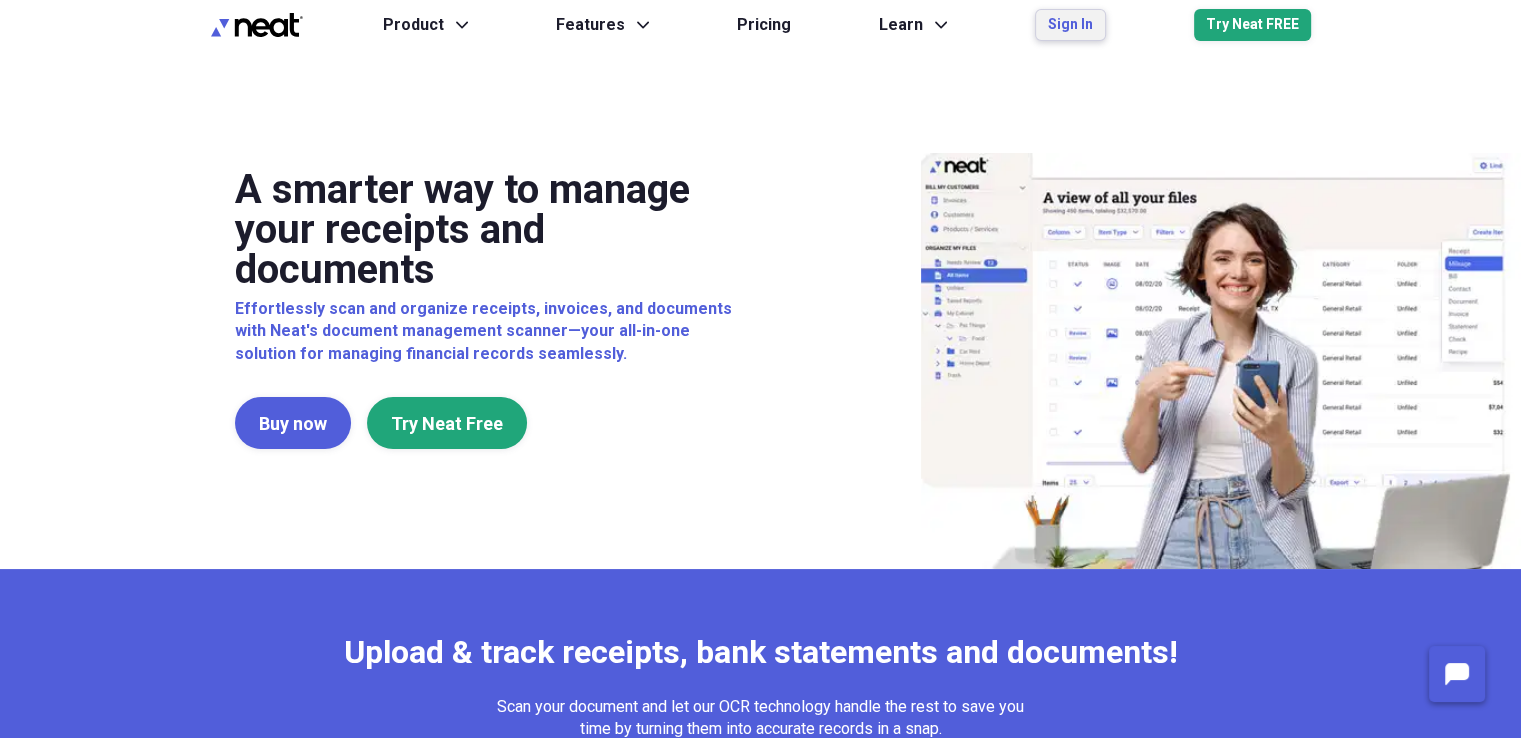 click on "Sign In" at bounding box center (1070, 25) 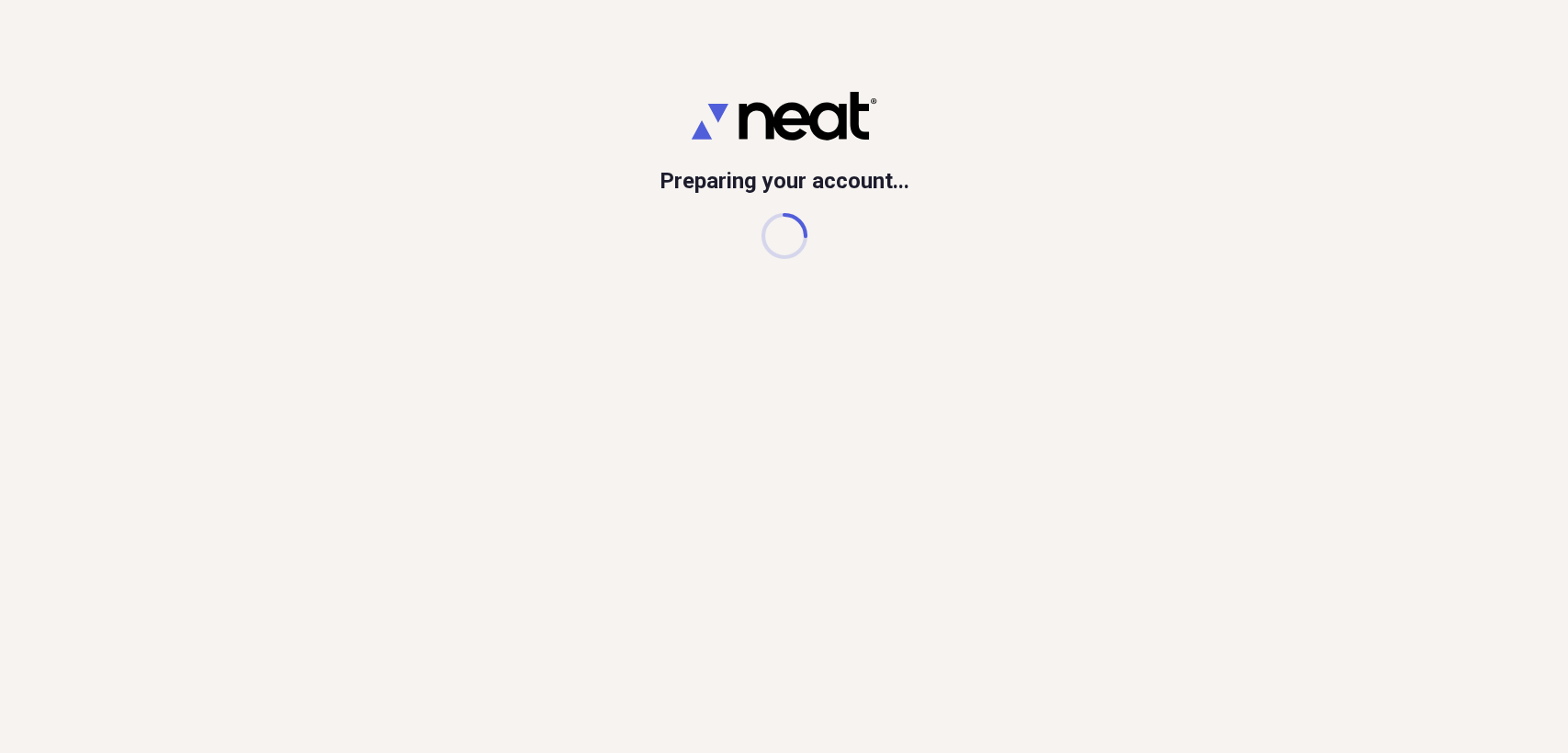 scroll, scrollTop: 0, scrollLeft: 0, axis: both 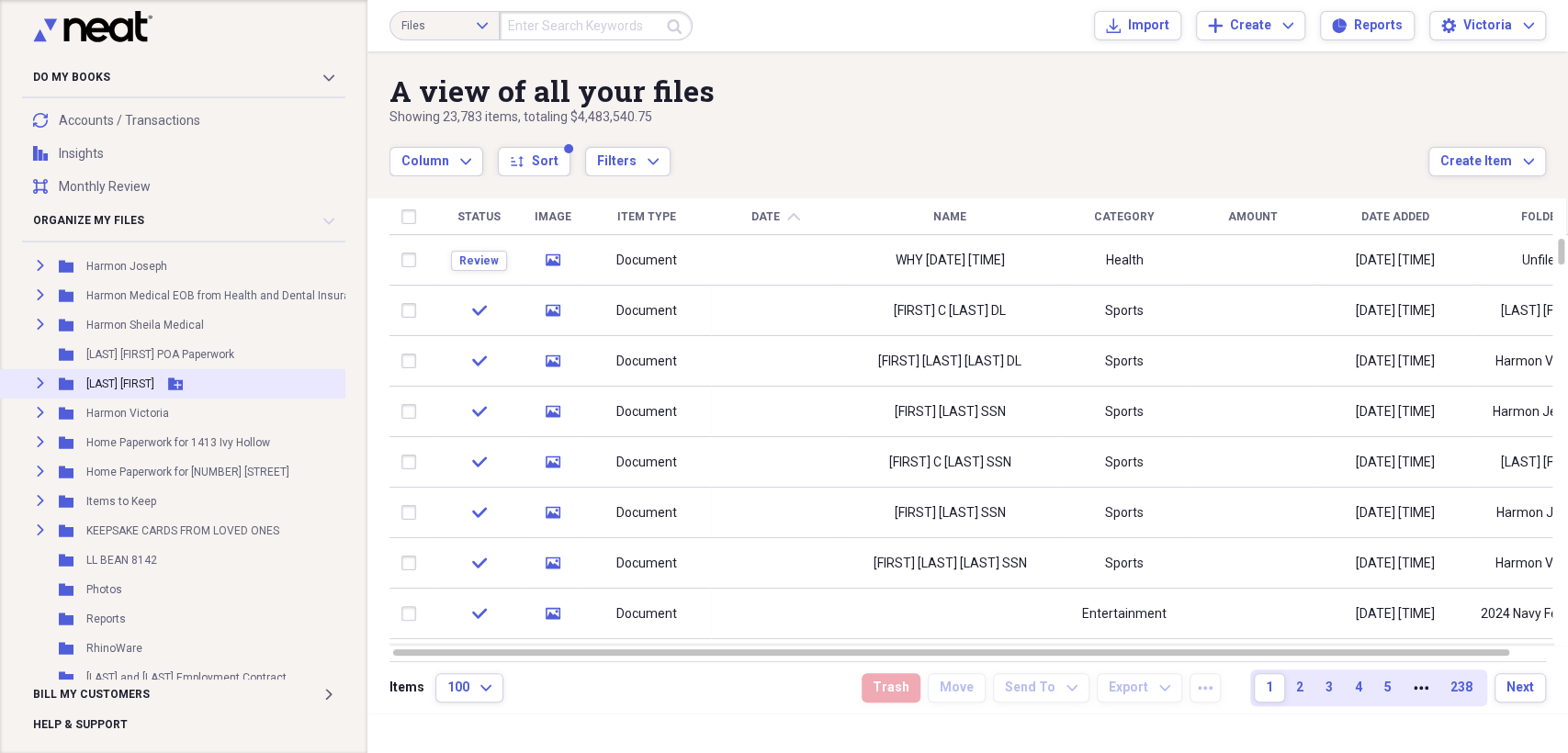 click on "[LAST] [FIRST]" at bounding box center [120, 384] 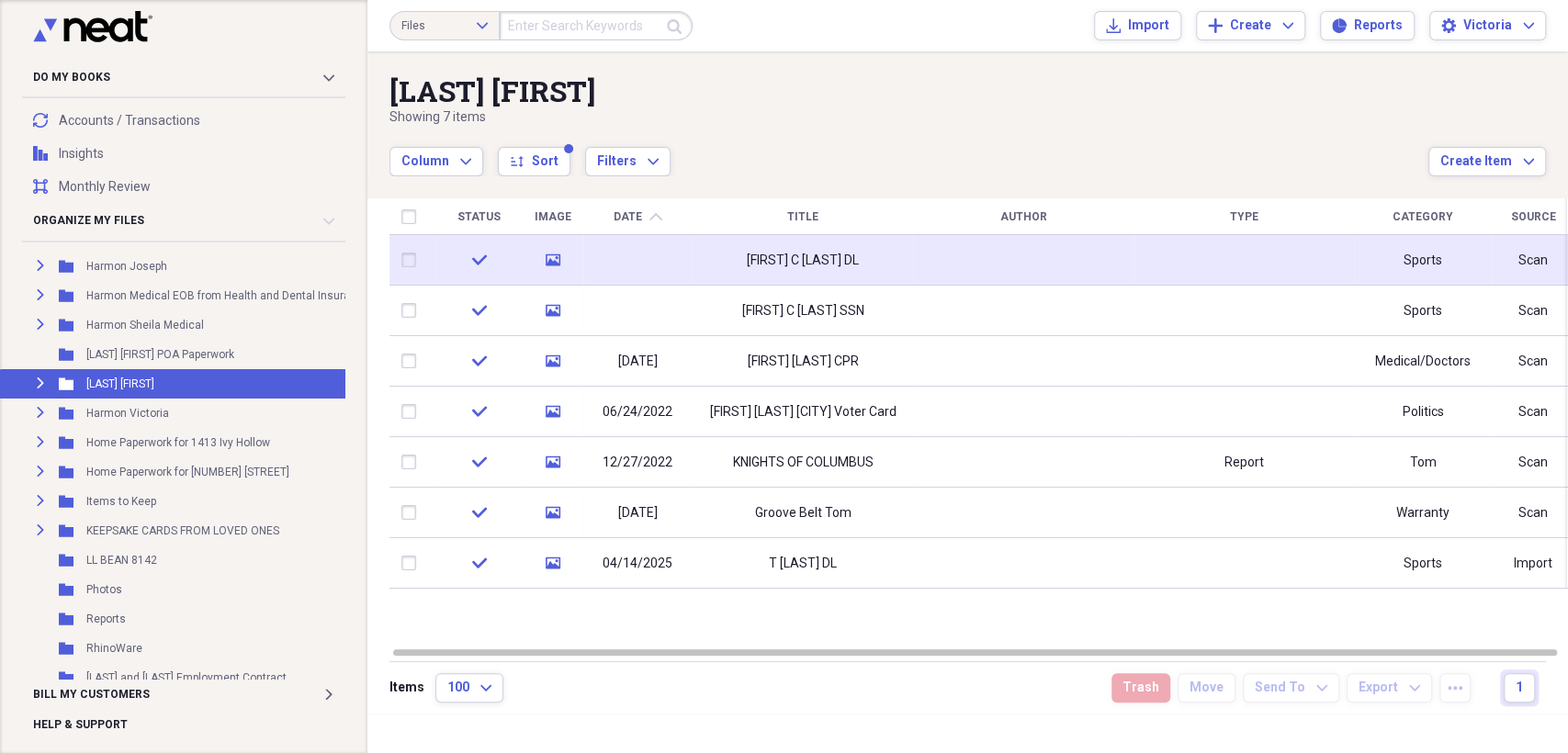 click at bounding box center [412, 260] 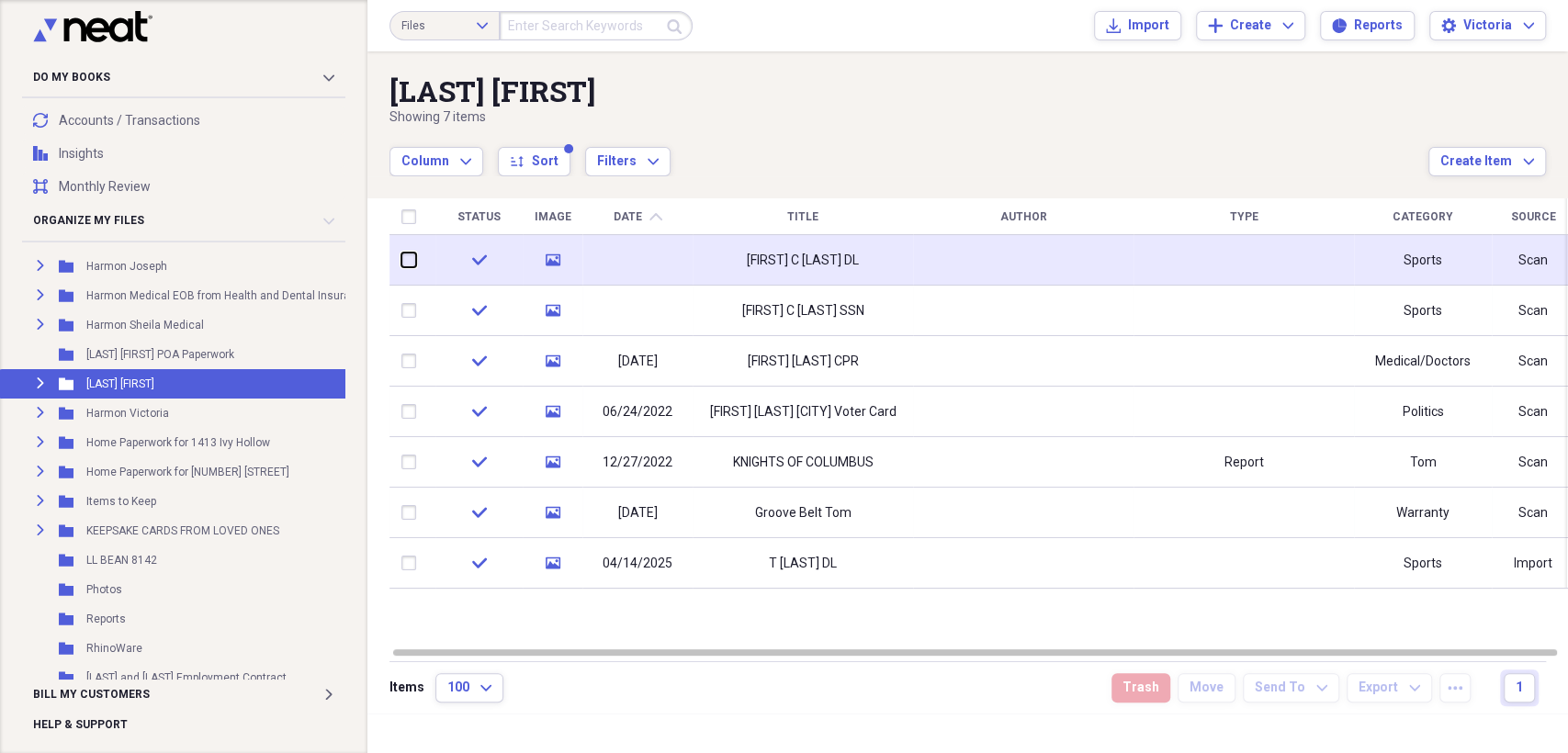 click at bounding box center [401, 260] 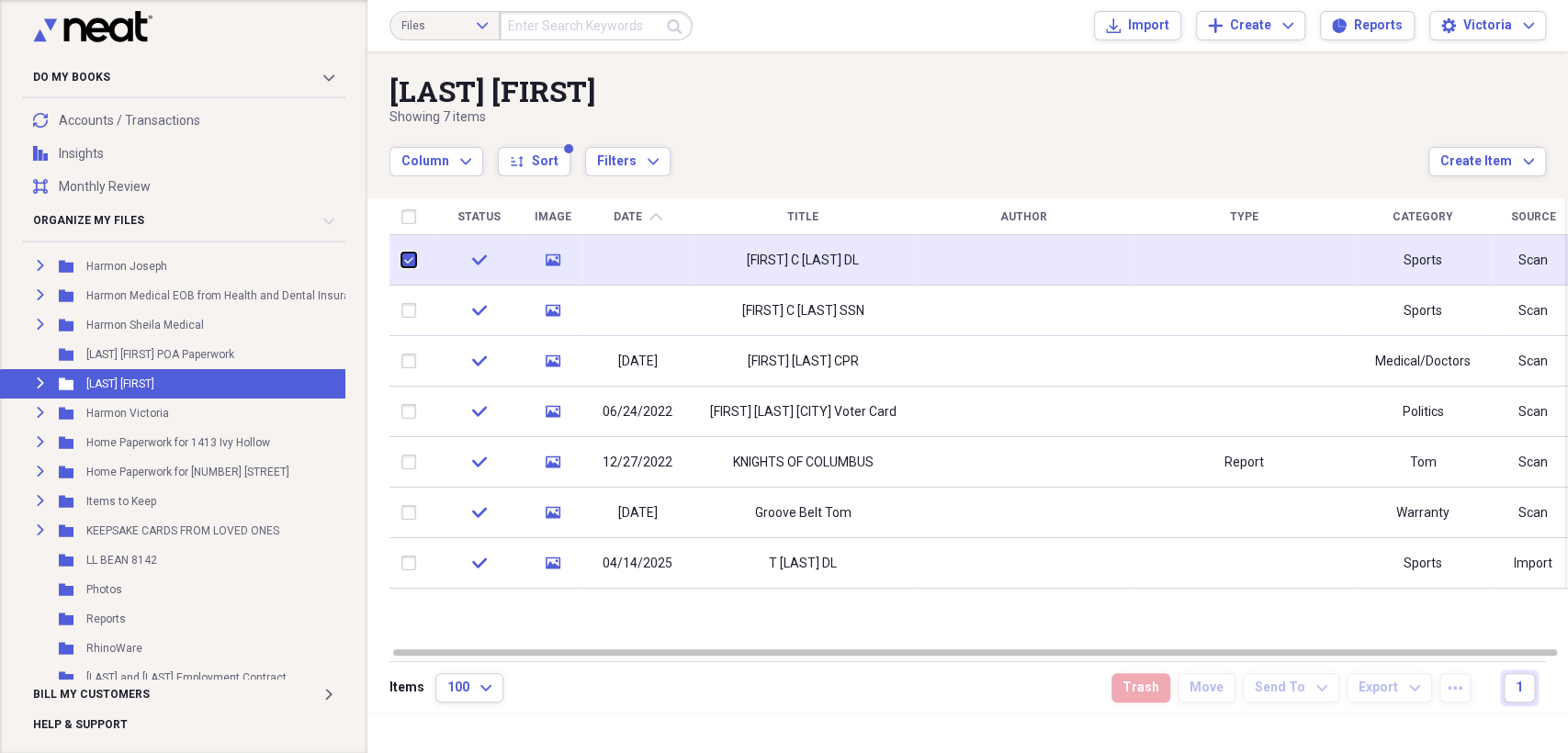 checkbox on "true" 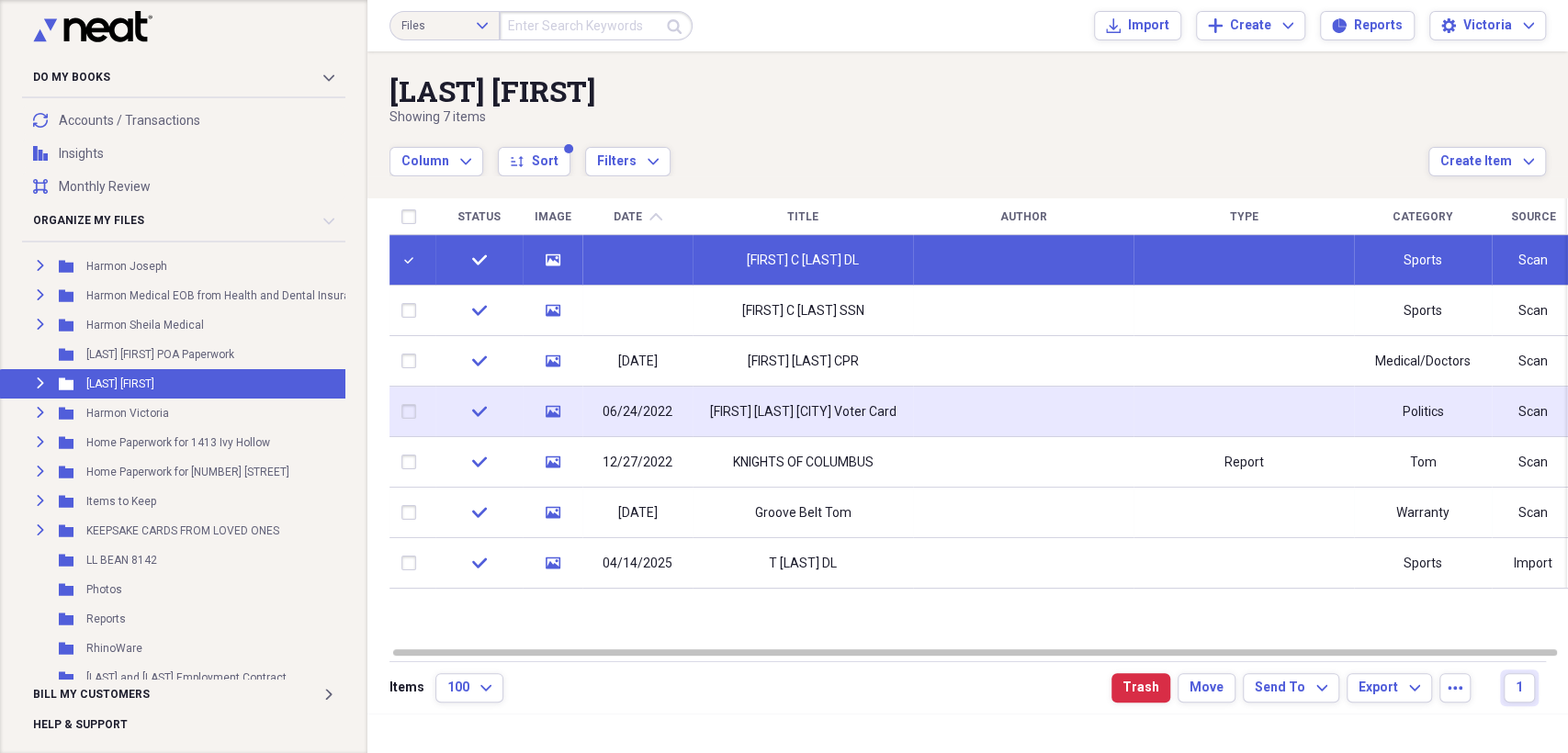 click at bounding box center [412, 411] 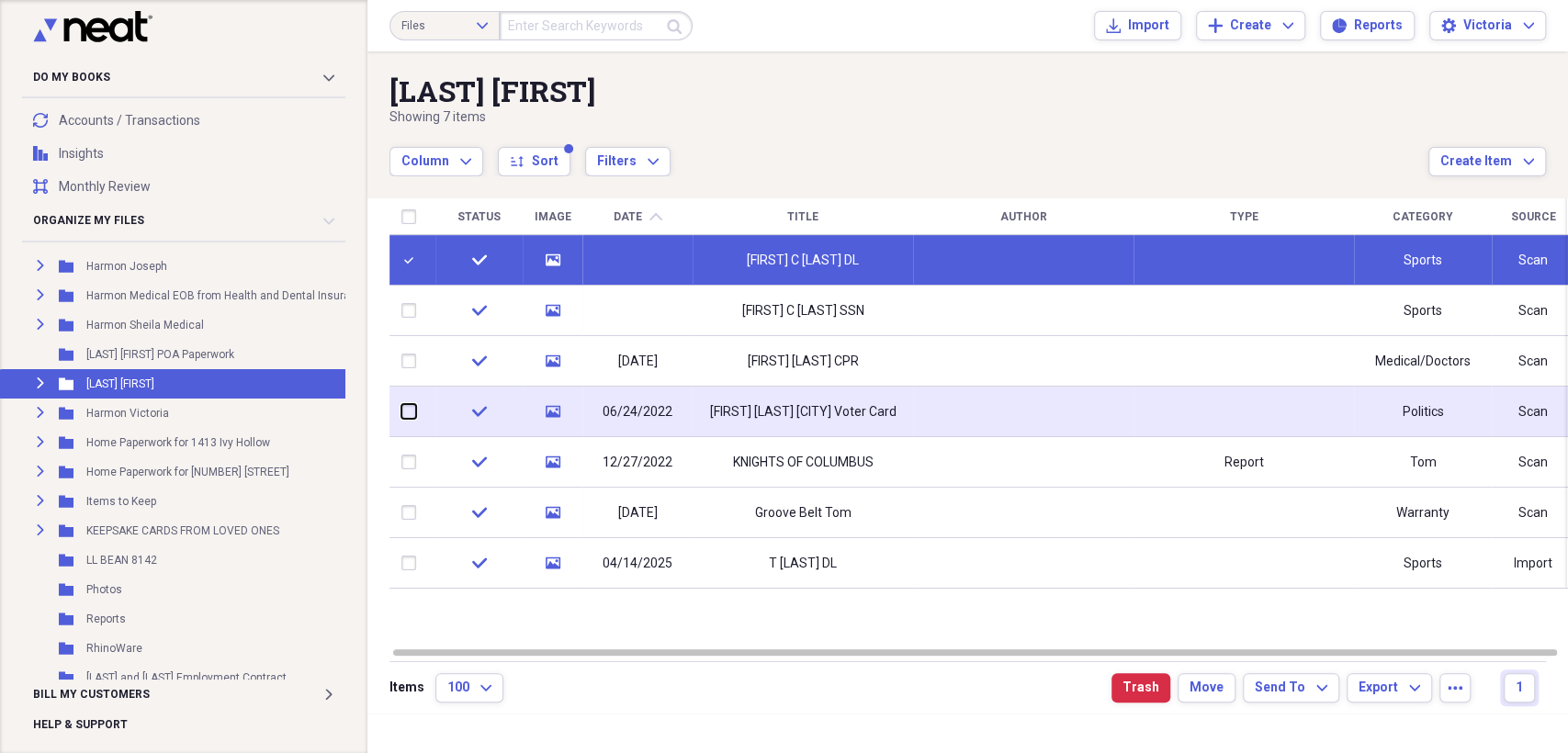 click at bounding box center [401, 411] 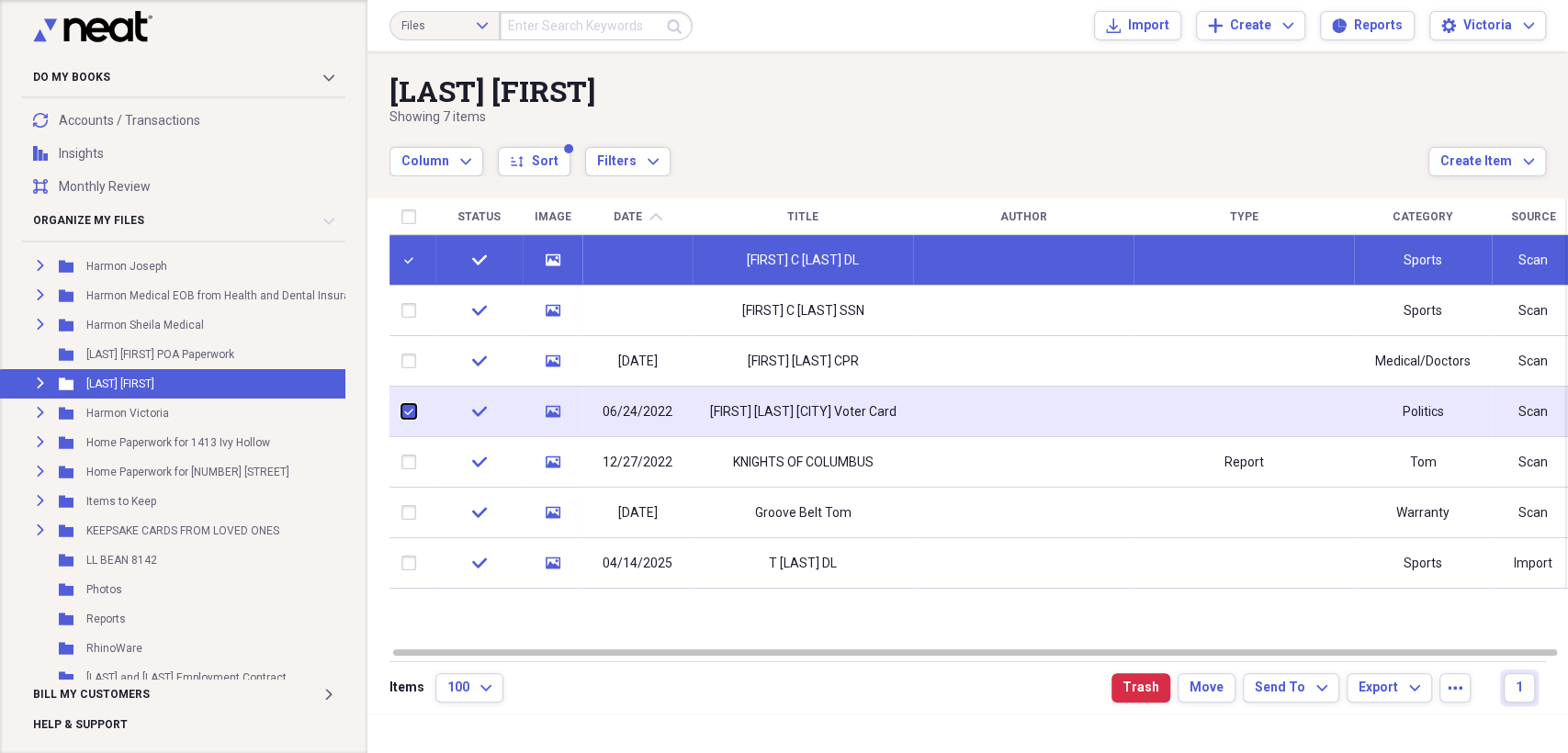 checkbox on "true" 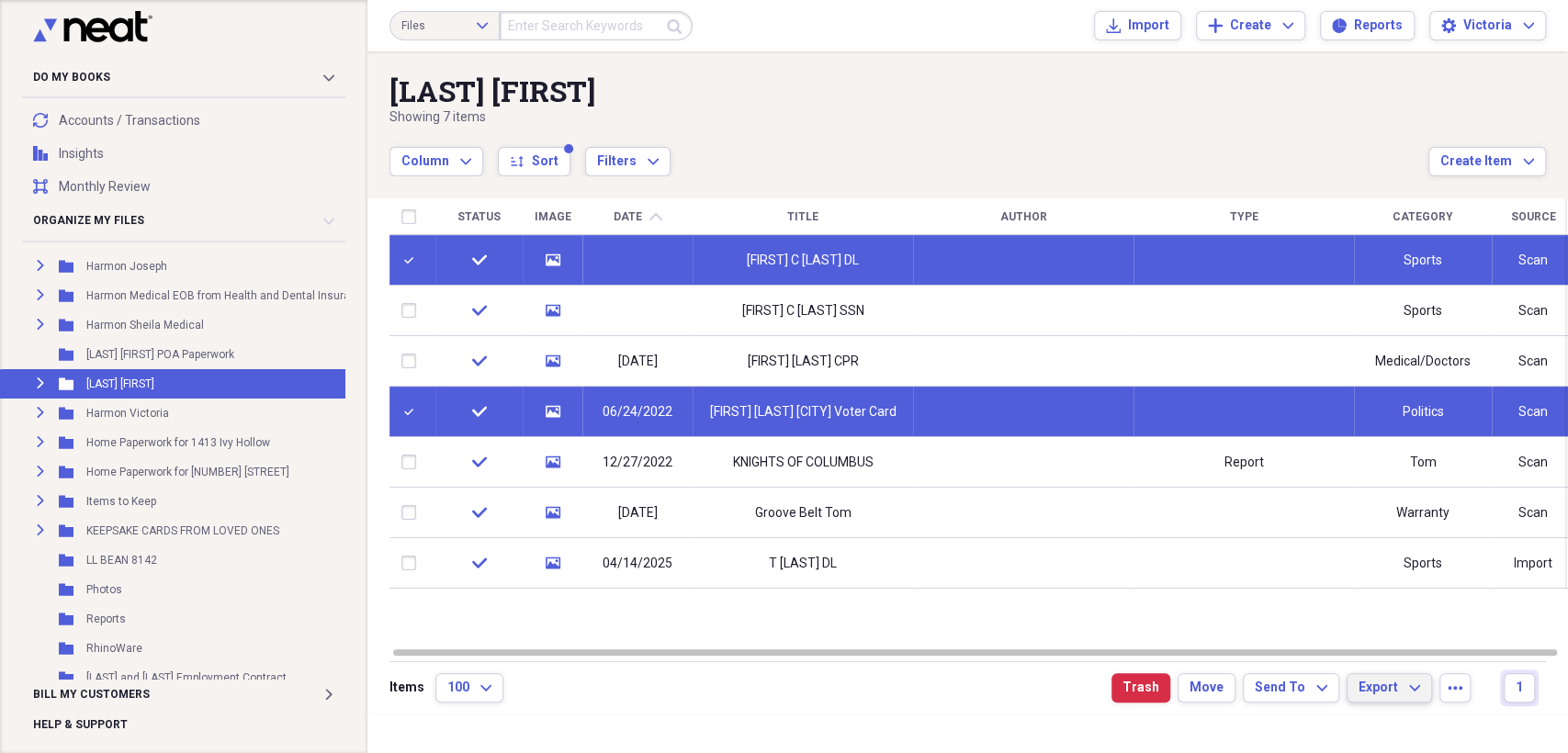 click on "Expand" 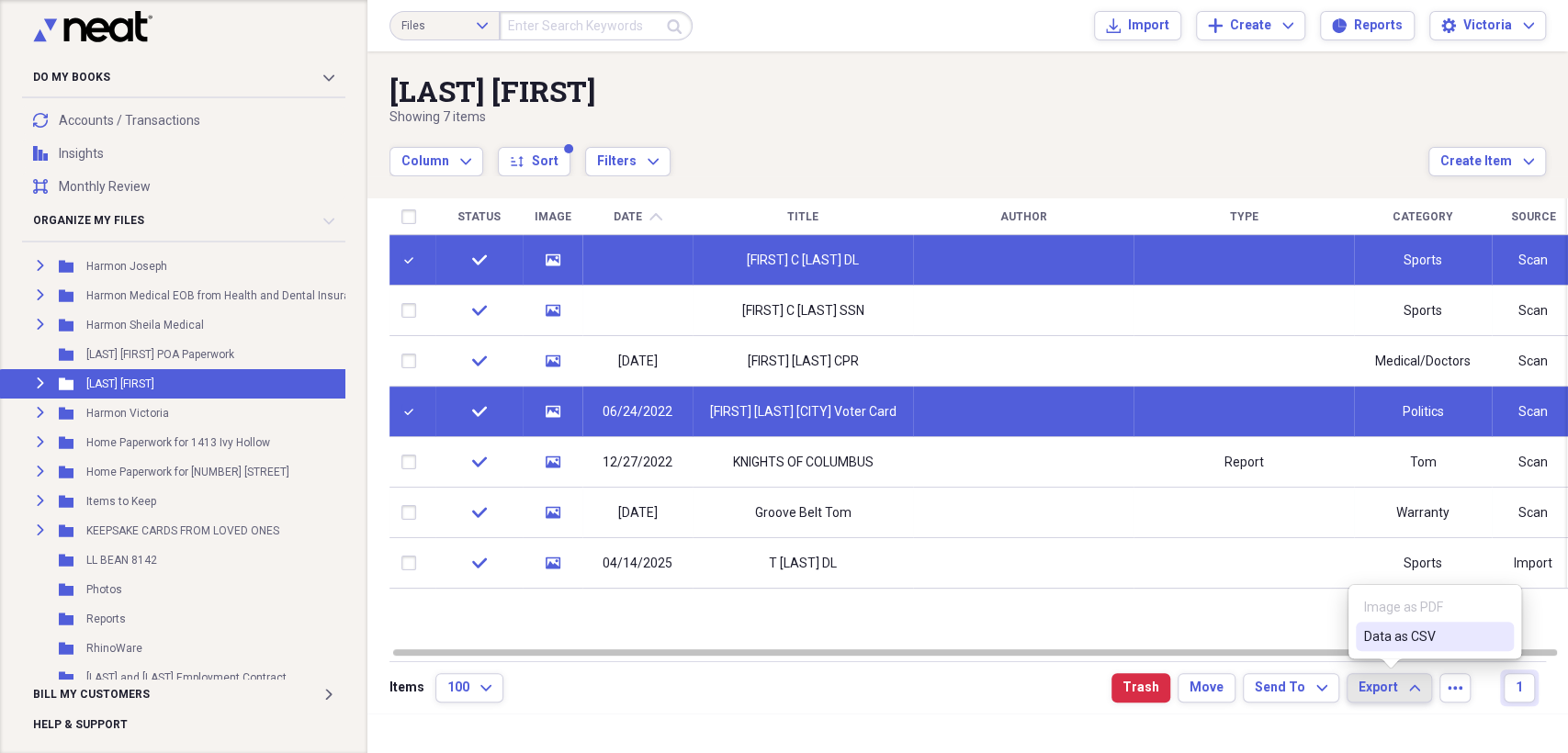 click at bounding box center [967, 733] 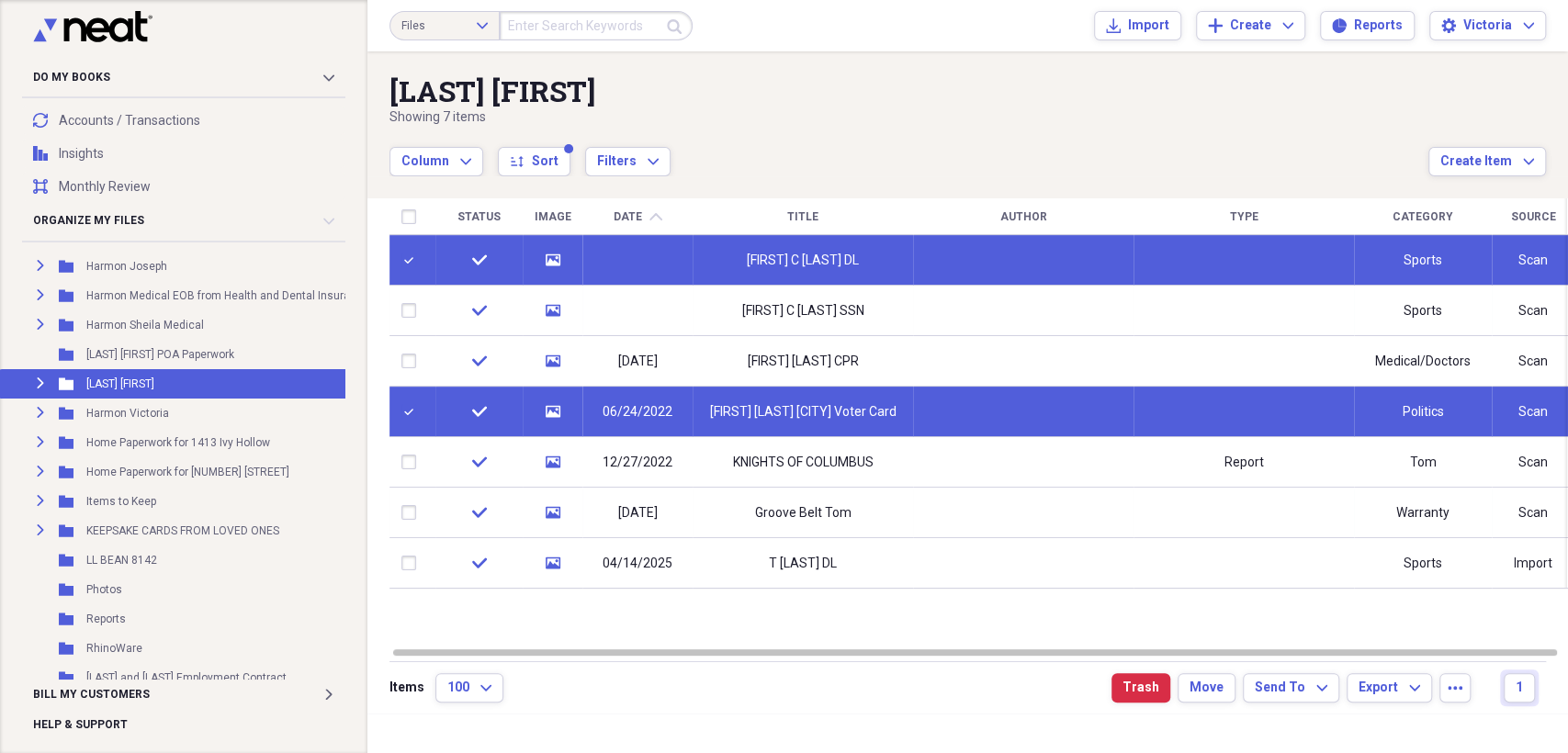 click at bounding box center (412, 260) 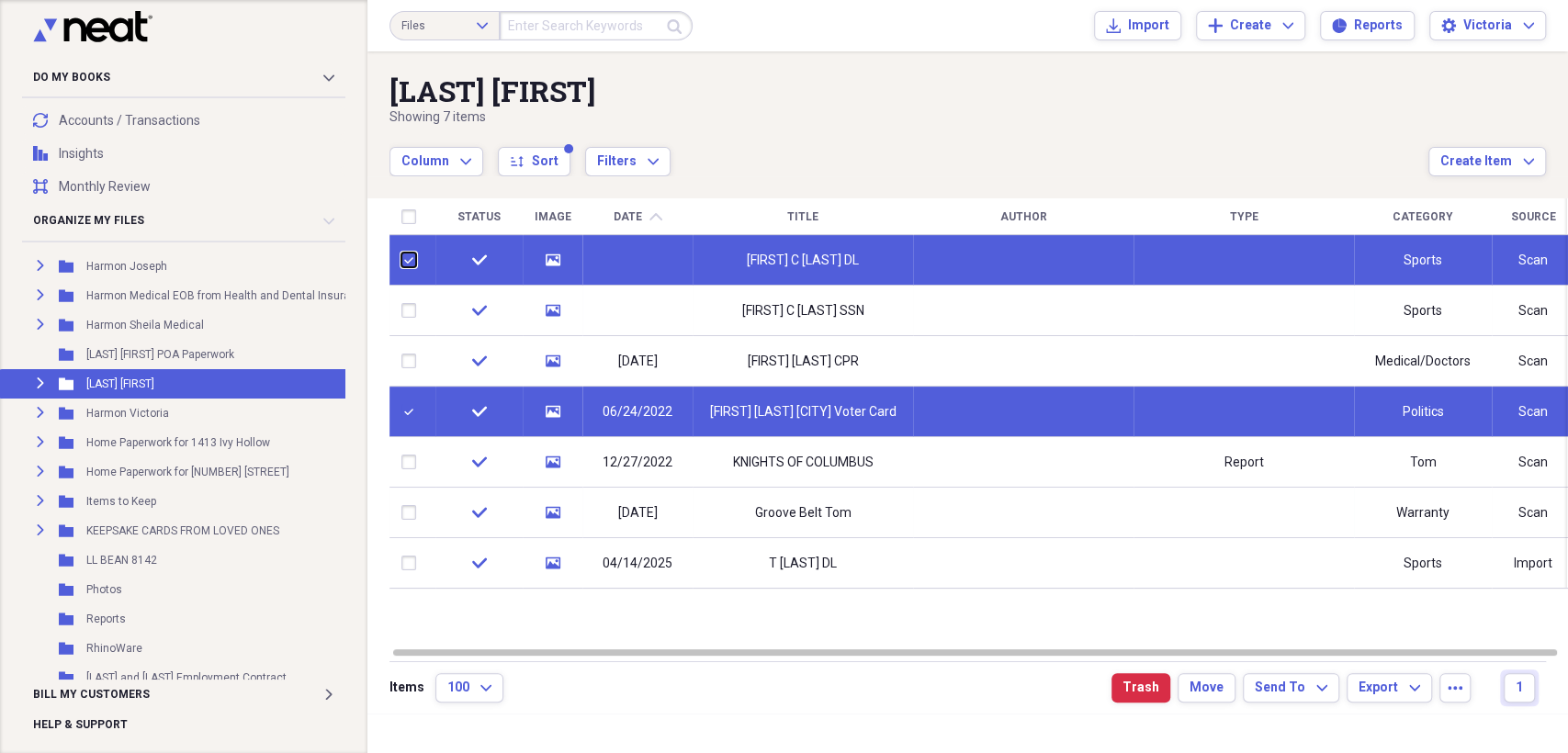click at bounding box center (401, 260) 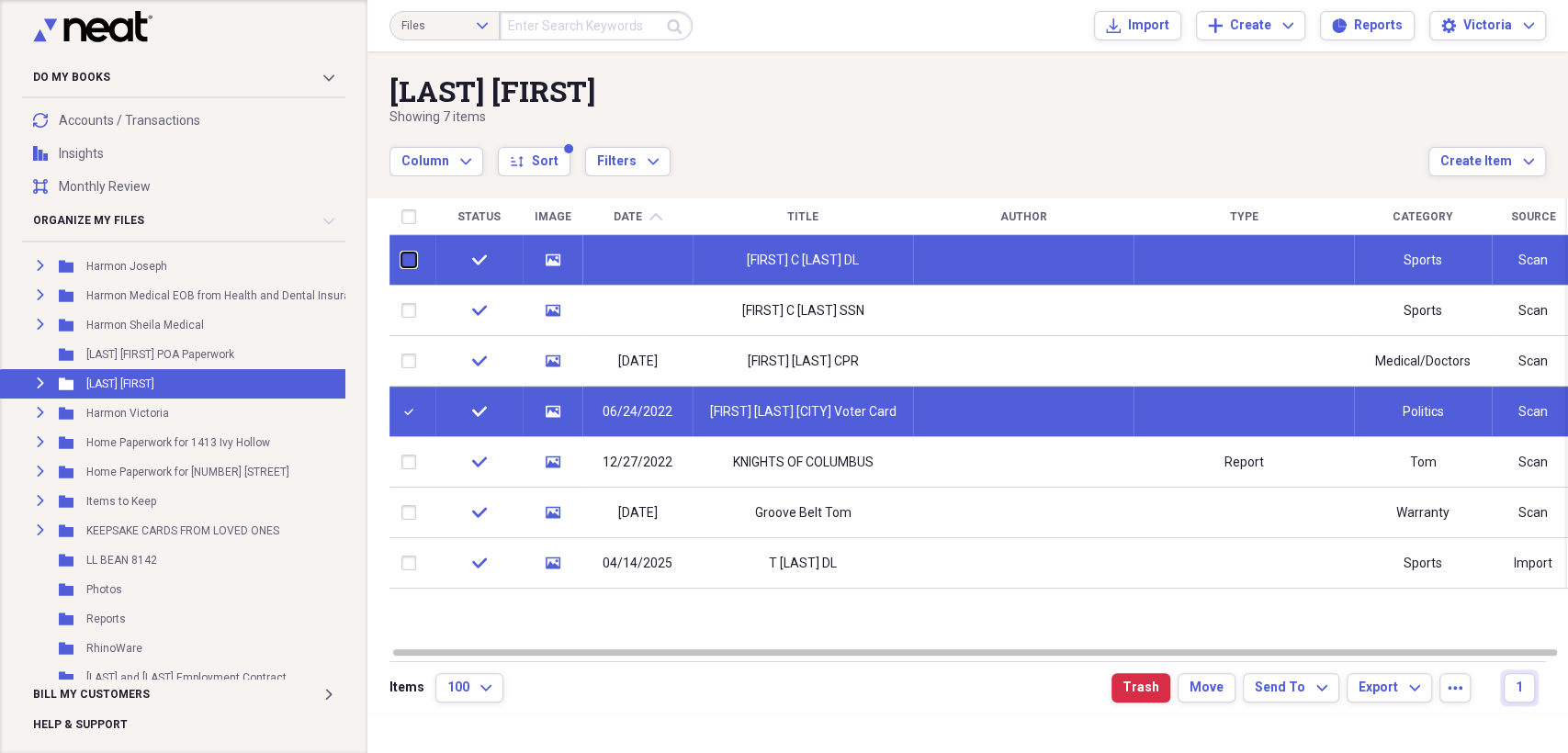 checkbox on "false" 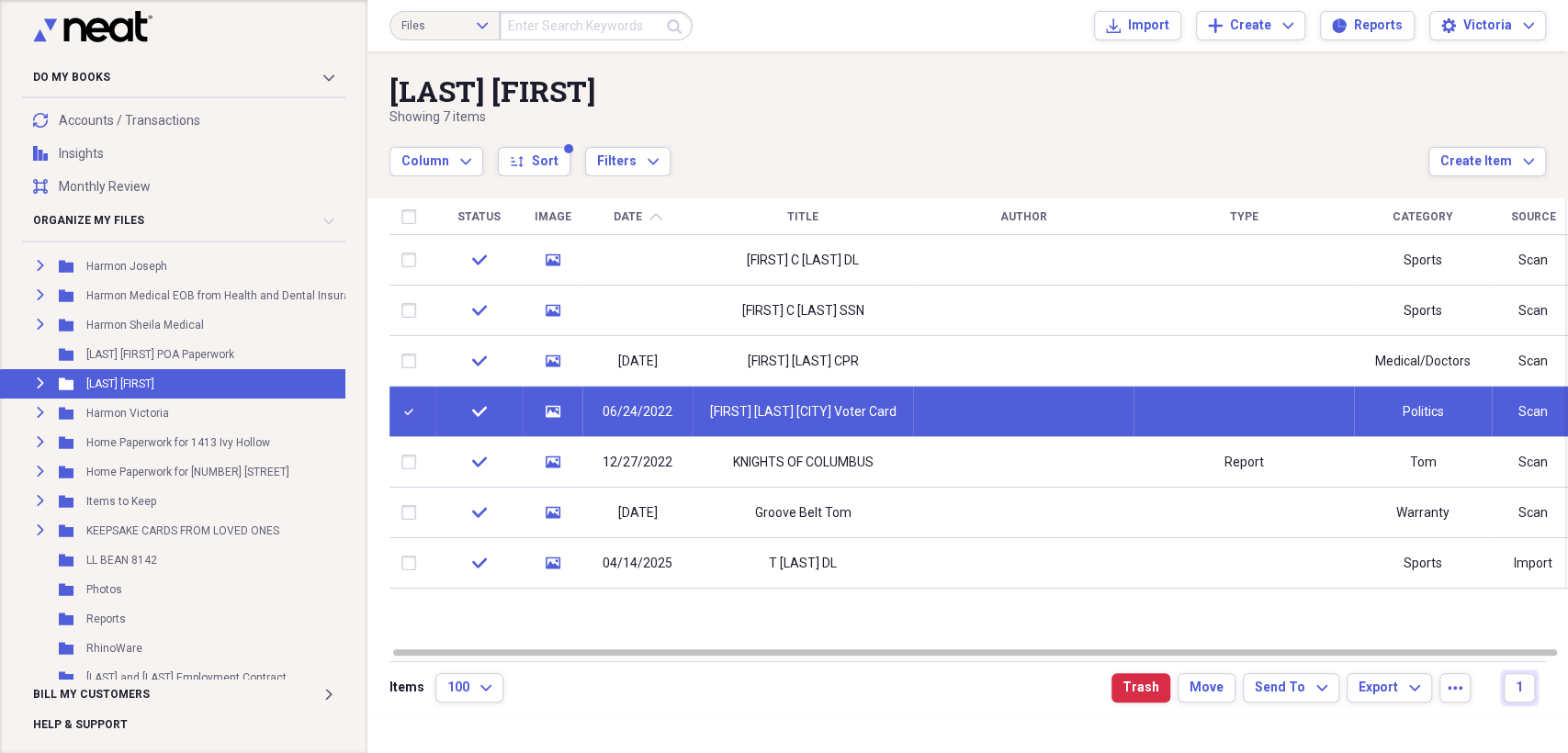 click at bounding box center (412, 411) 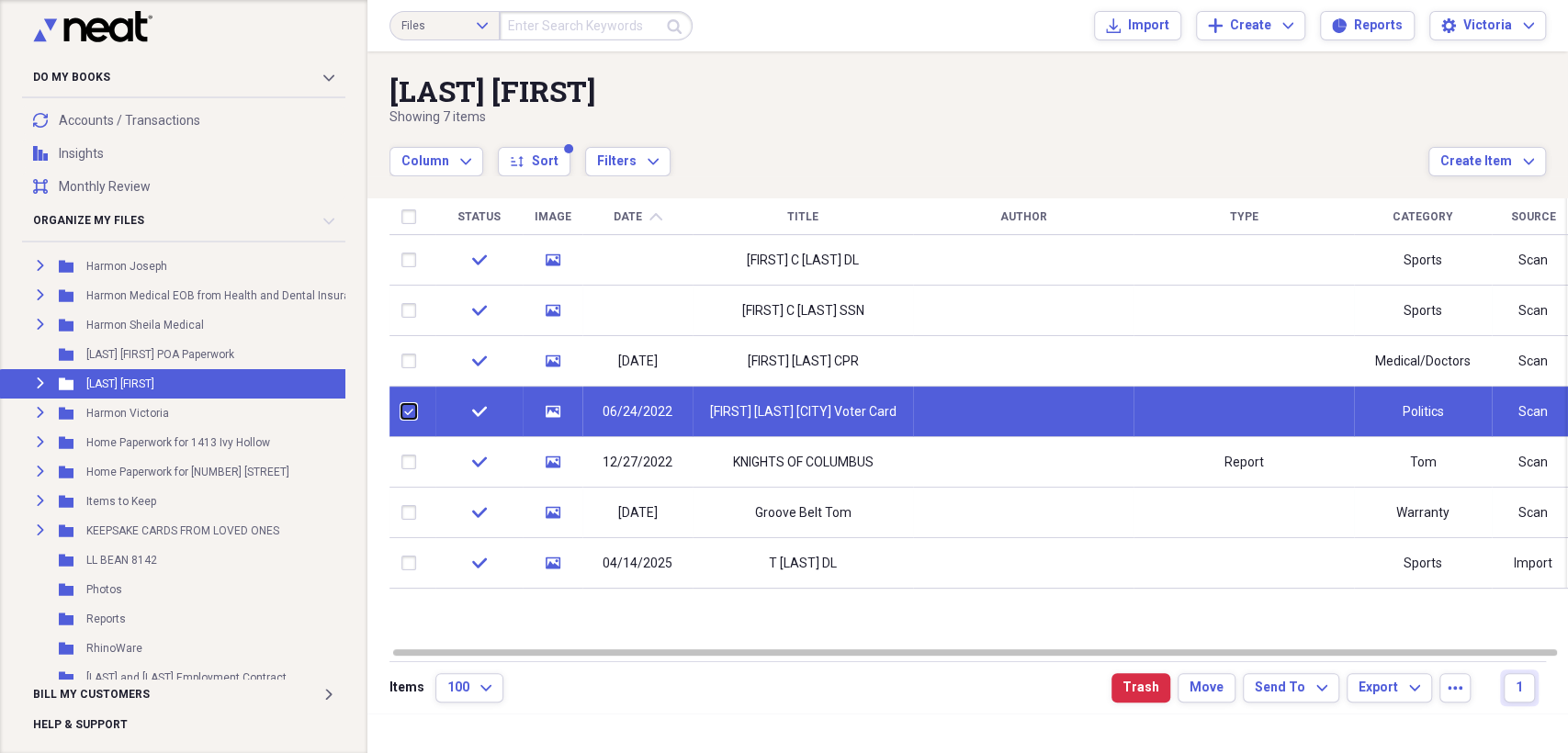 click at bounding box center (401, 411) 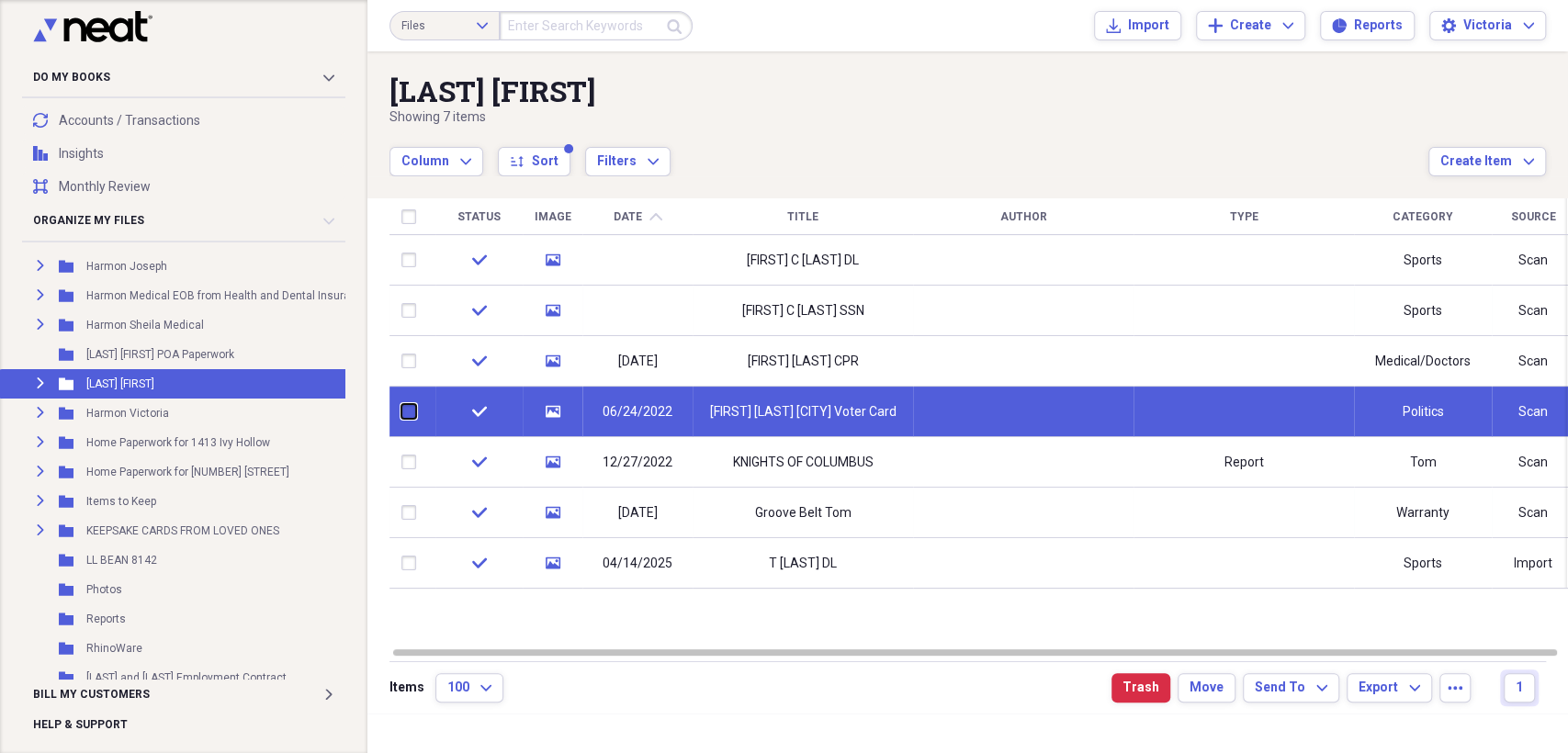 checkbox on "false" 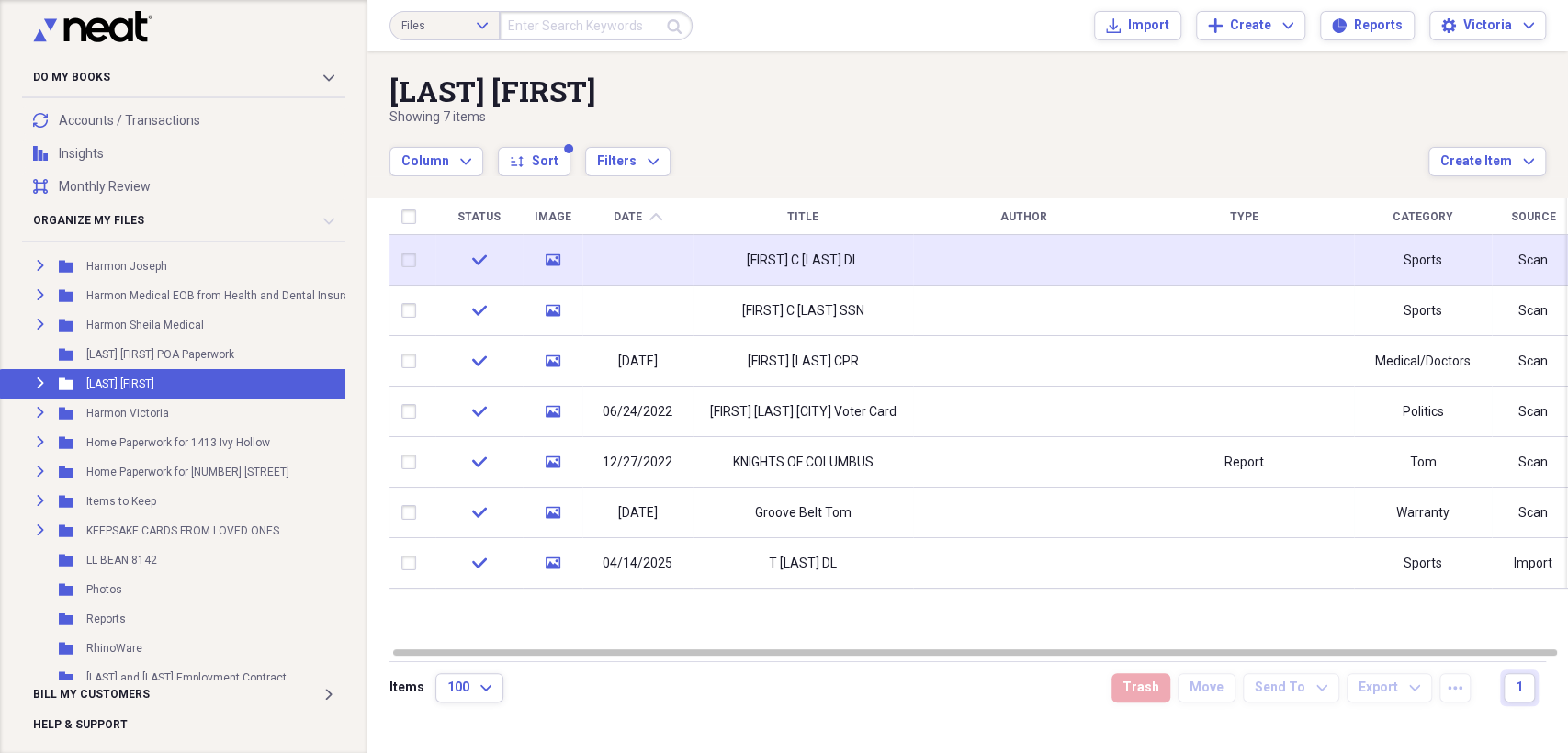 click at bounding box center [412, 260] 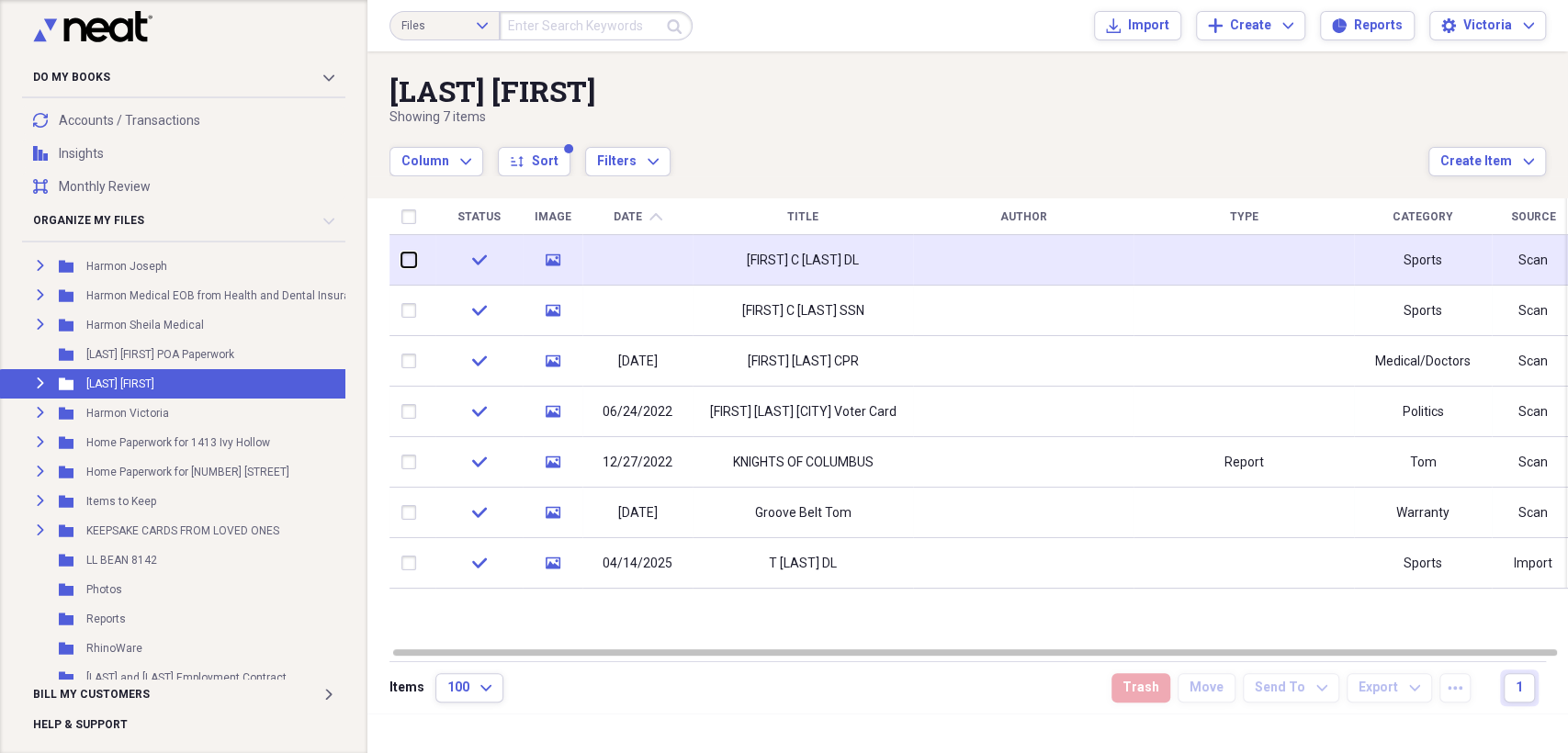 click at bounding box center [401, 260] 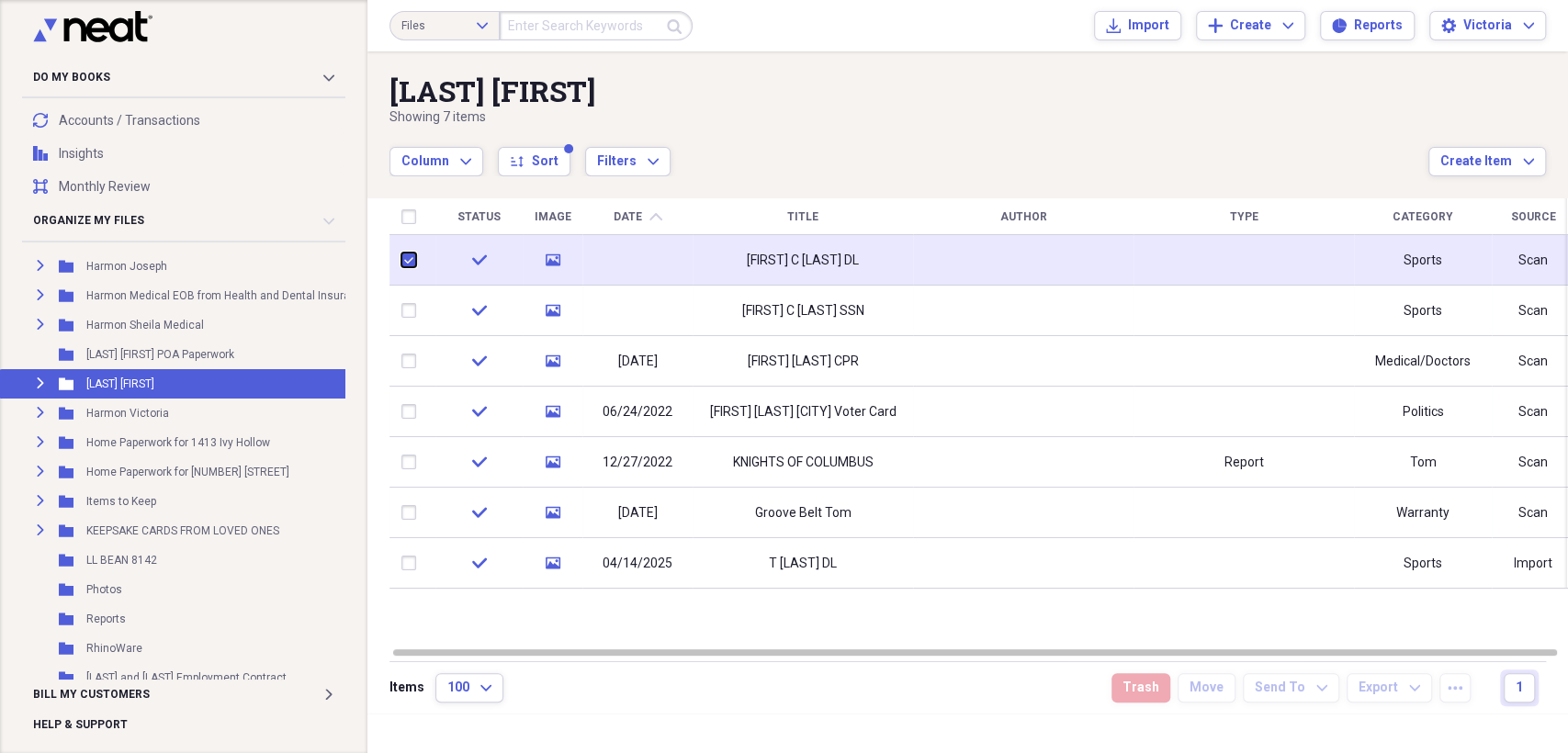 checkbox on "true" 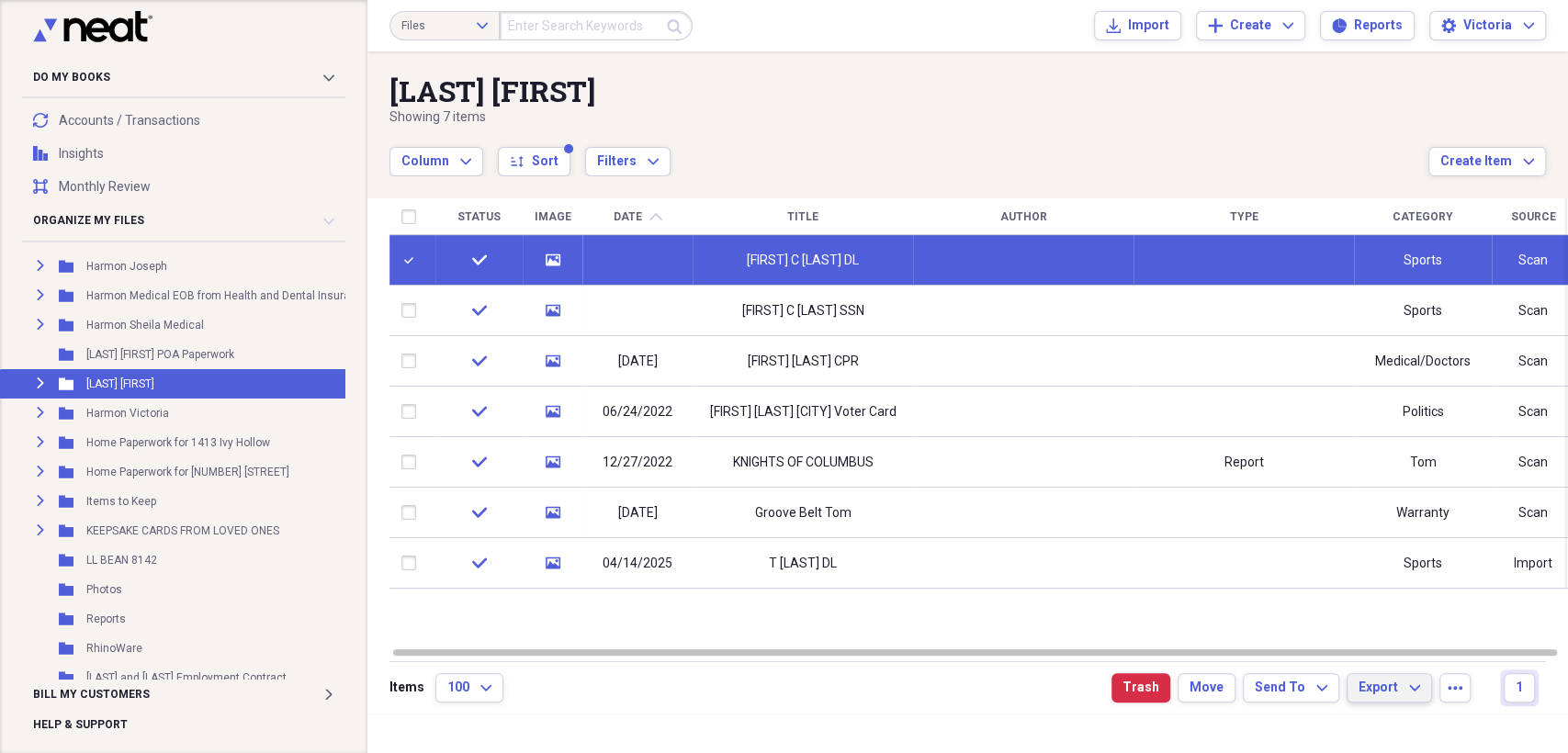 click on "Export" at bounding box center (1378, 688) 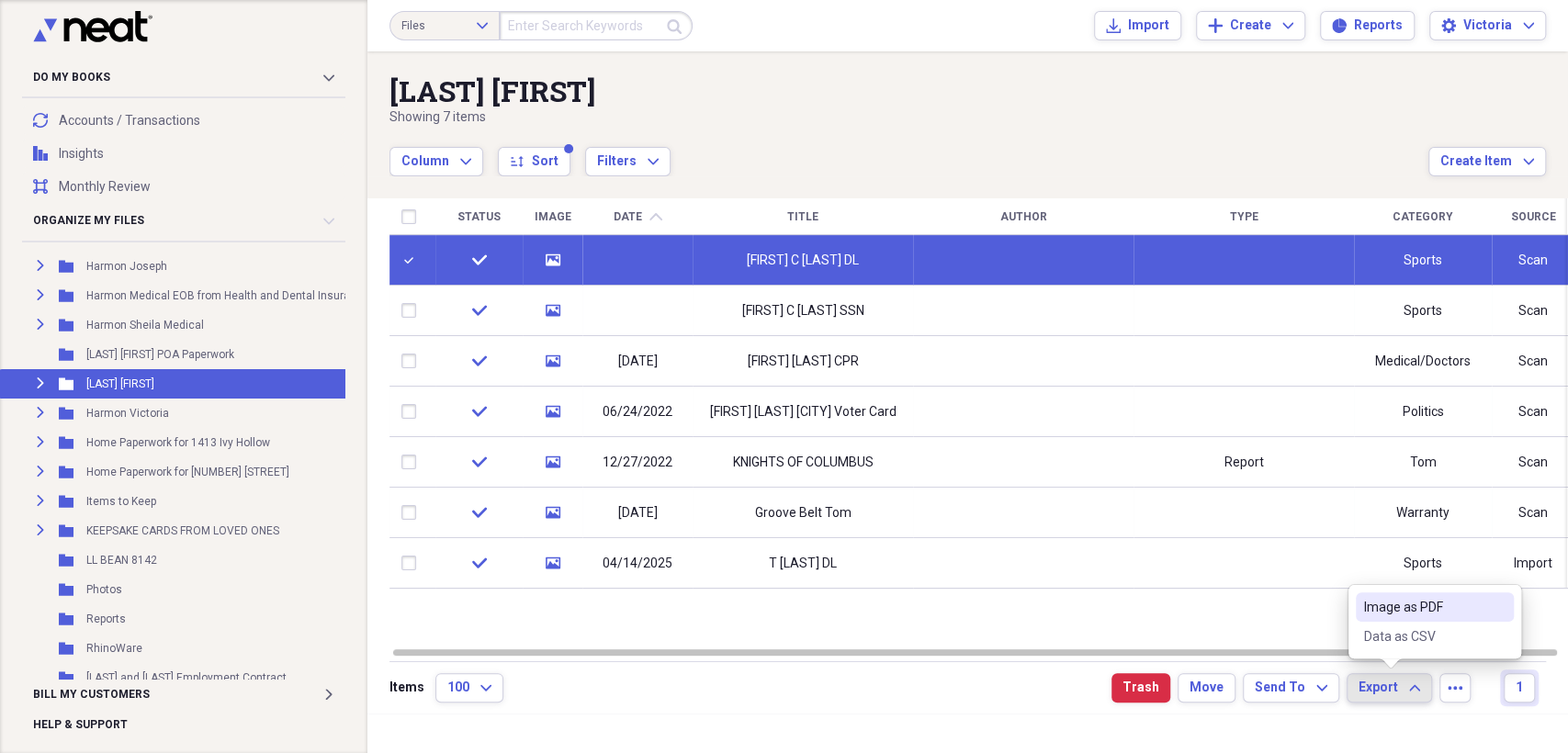click on "Image as PDF" at bounding box center [1424, 607] 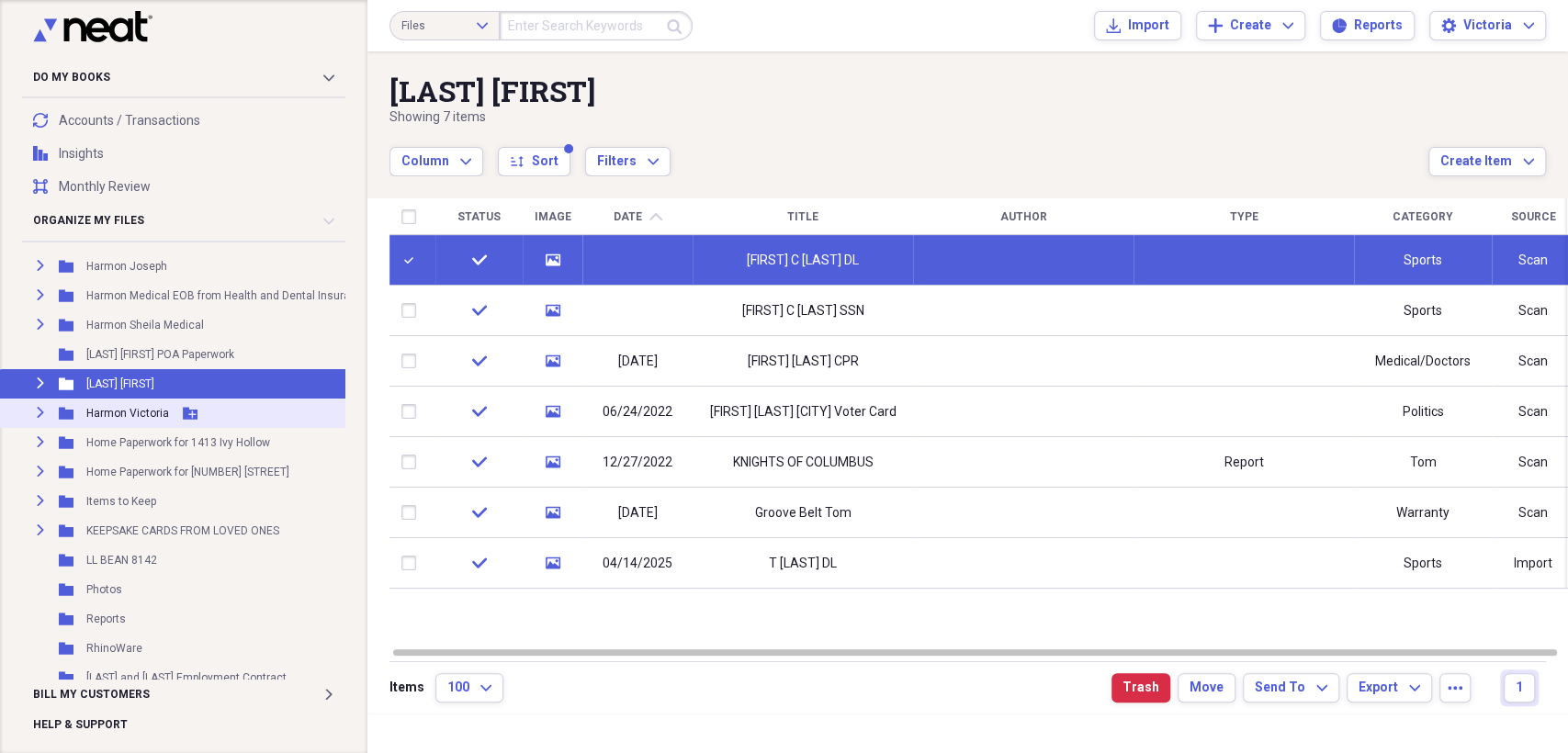 click on "Expand" at bounding box center (40, 412) 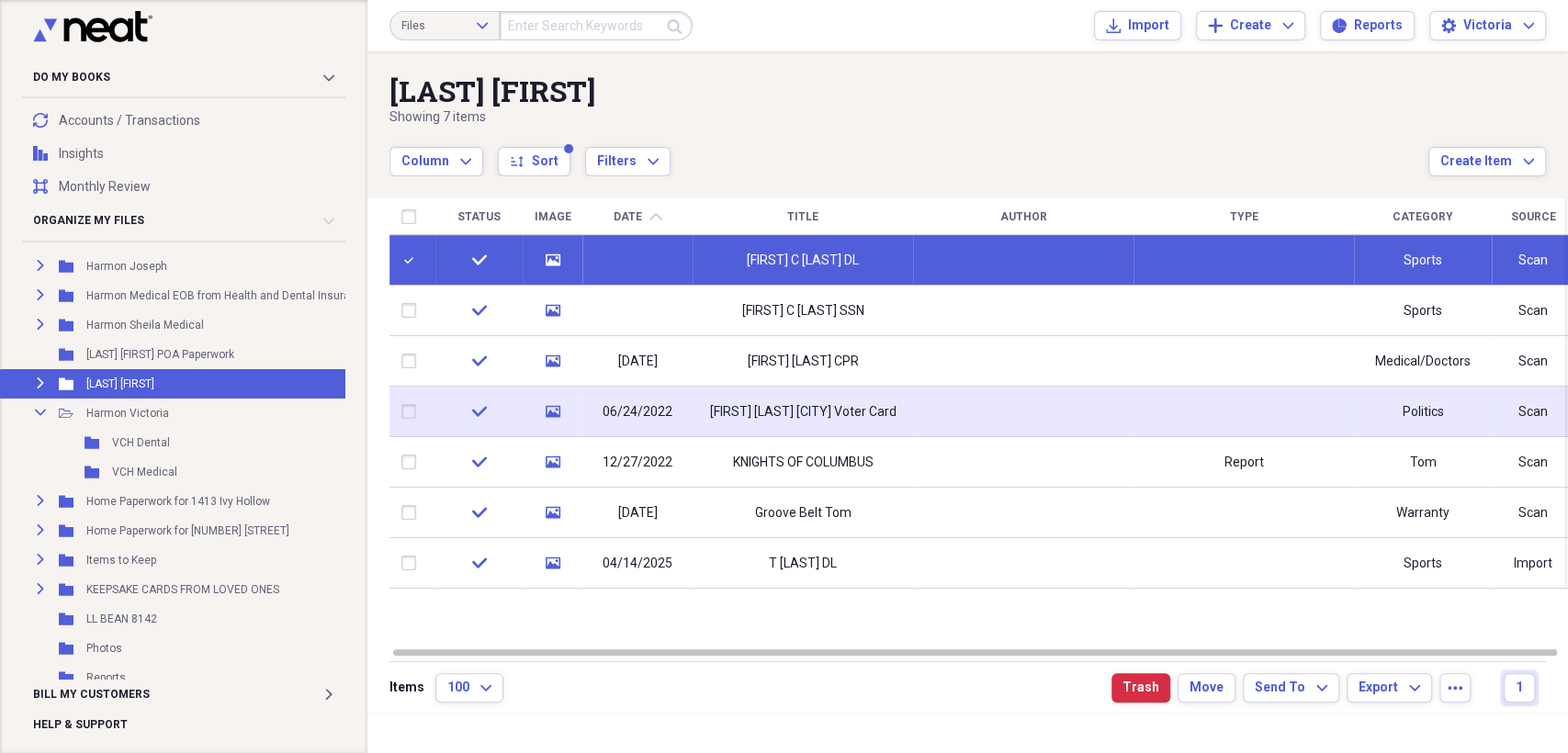 click at bounding box center [412, 411] 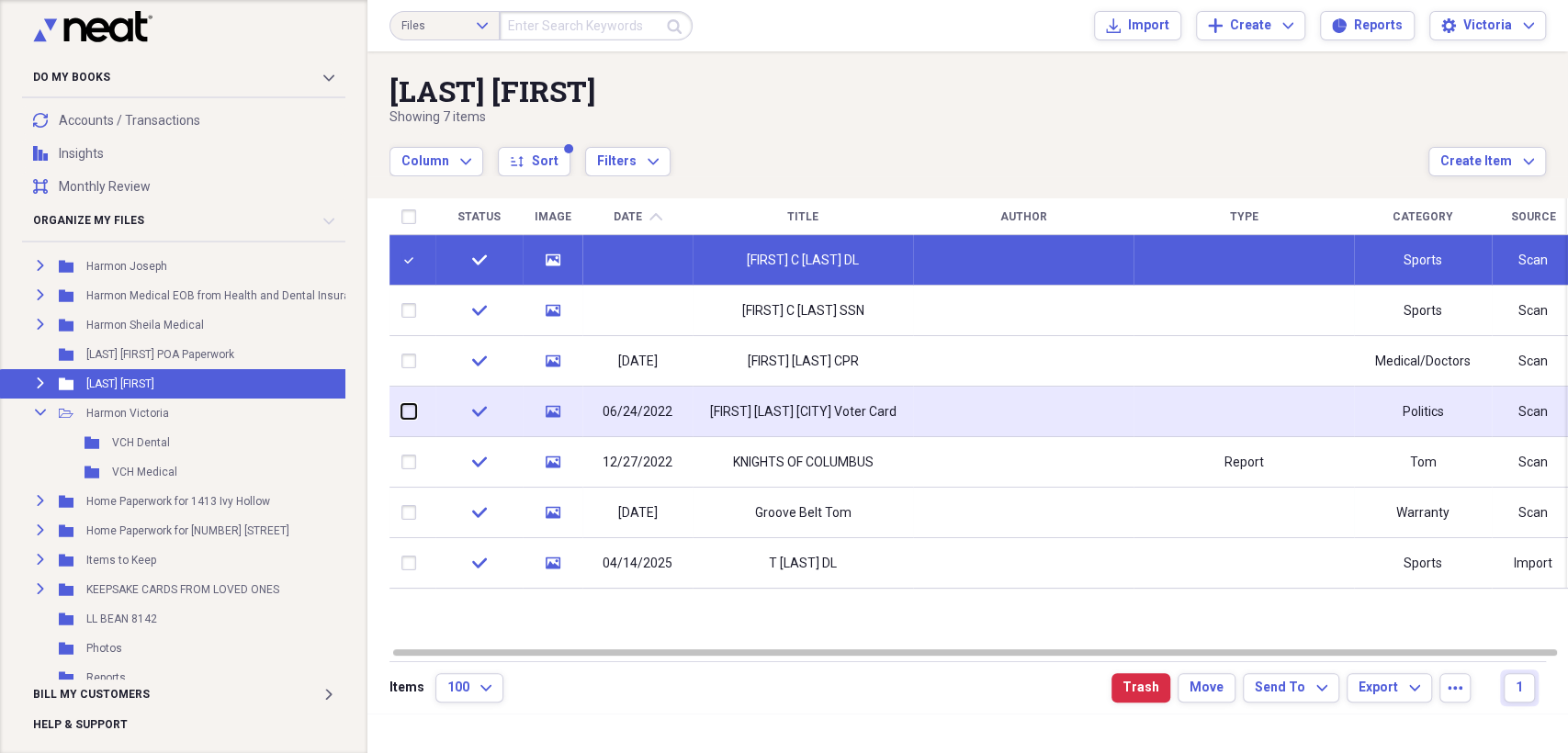 click at bounding box center [401, 411] 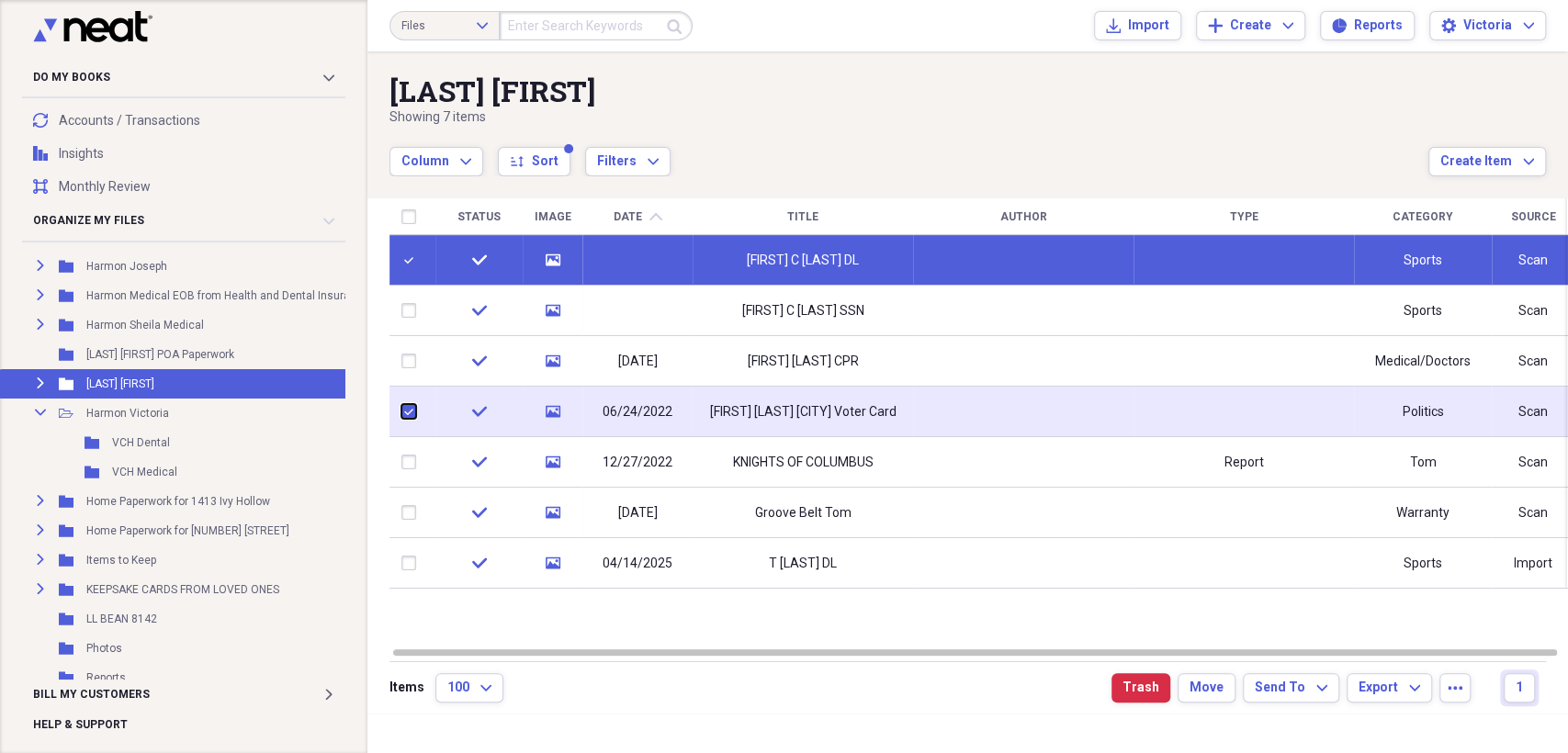 checkbox on "true" 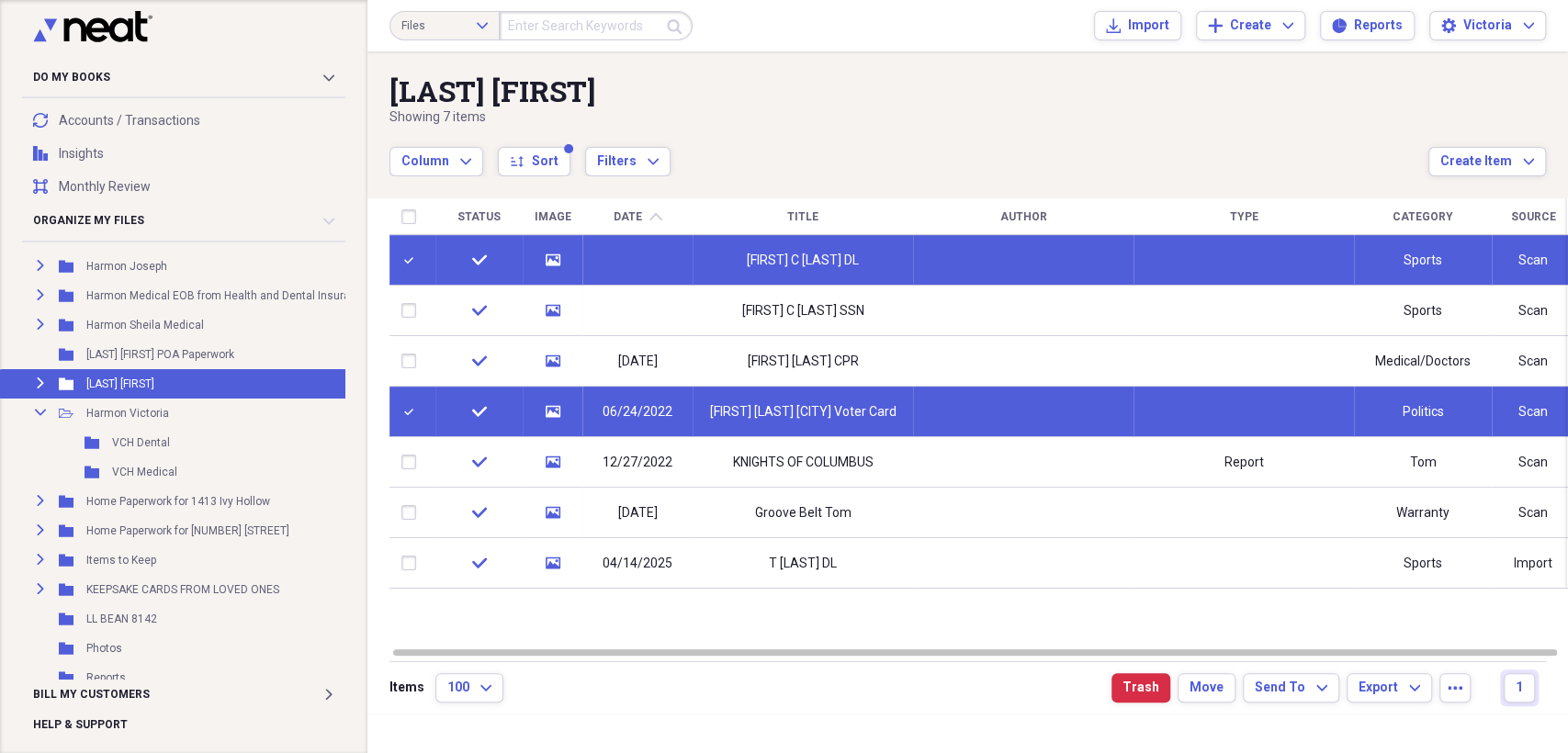 click at bounding box center [412, 260] 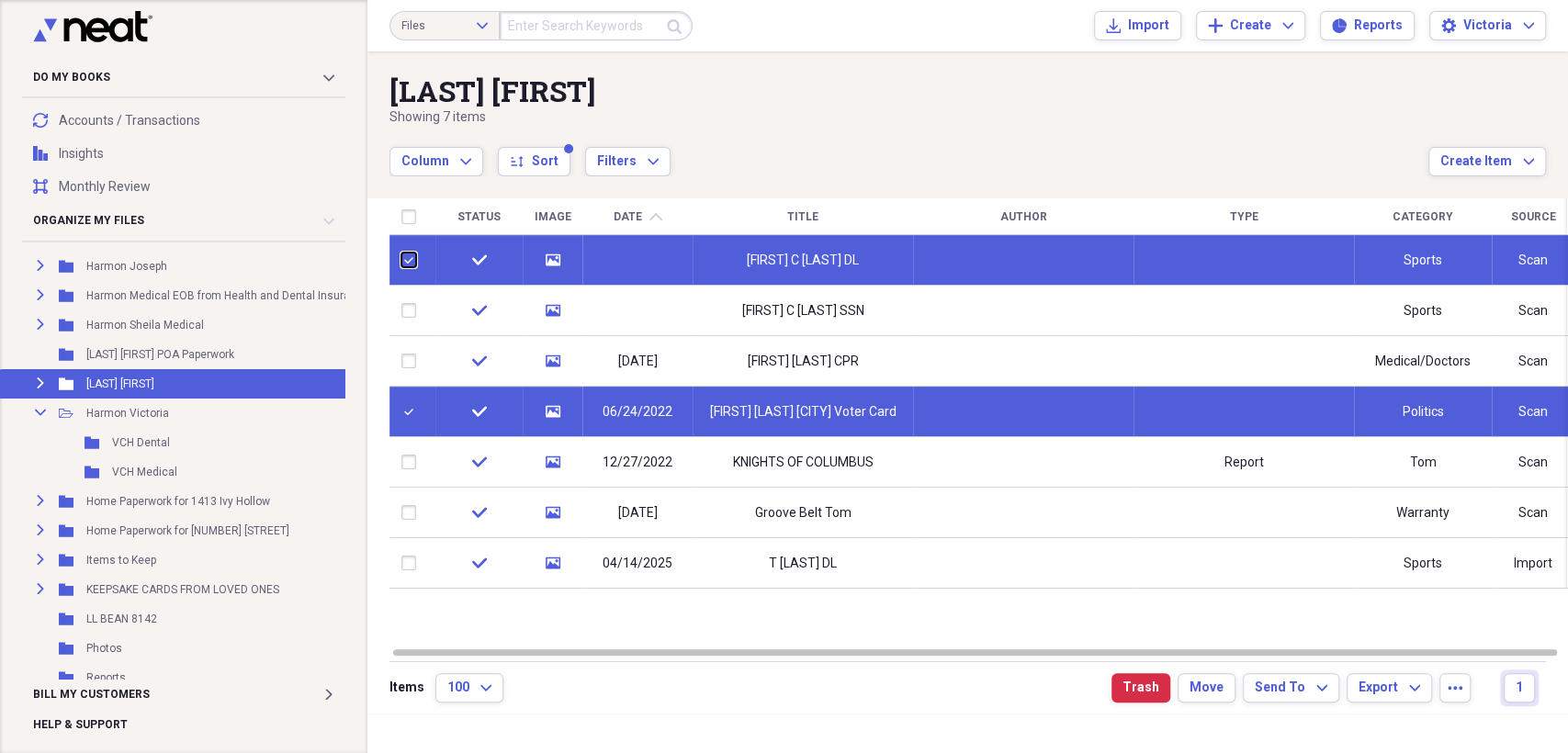 click at bounding box center (401, 260) 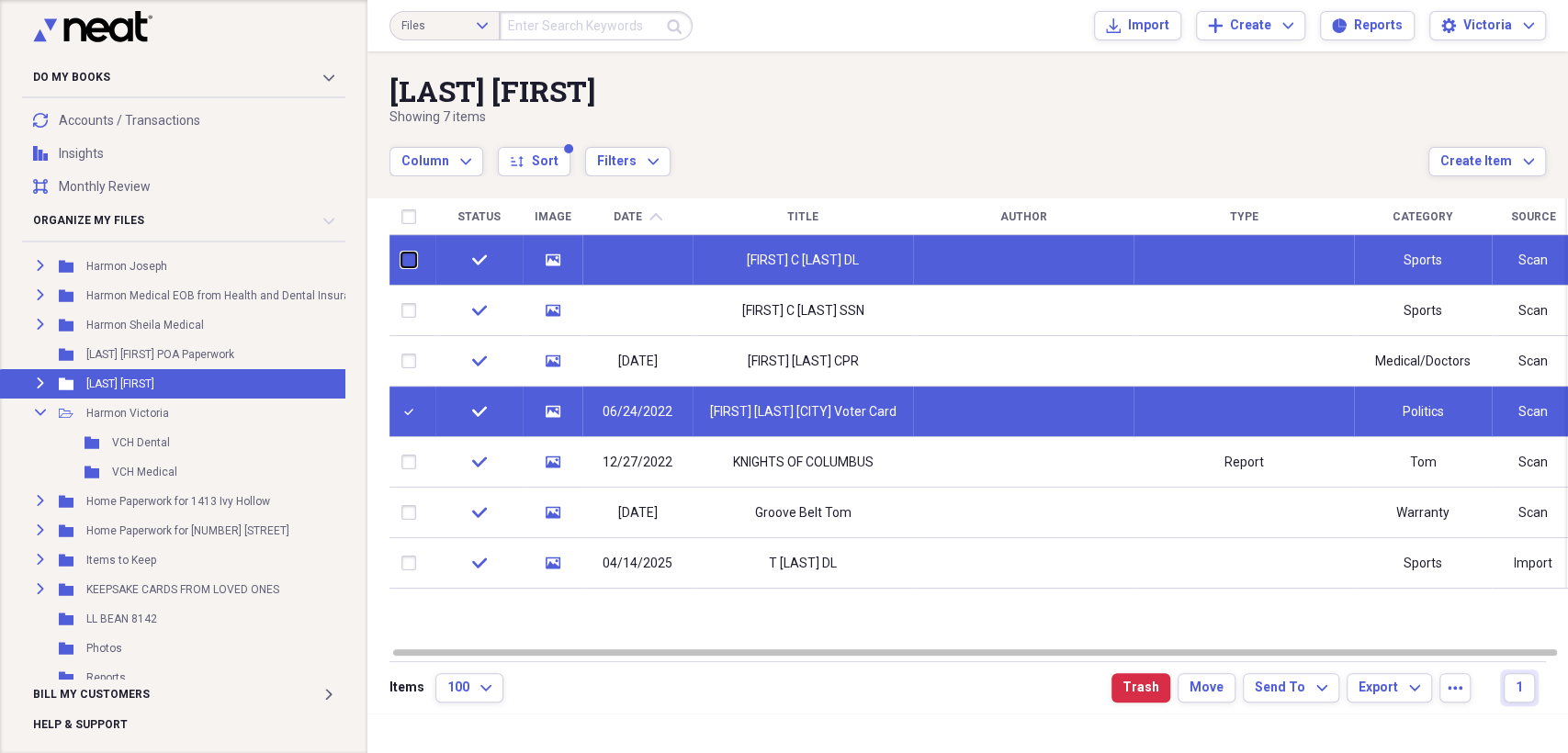 checkbox on "false" 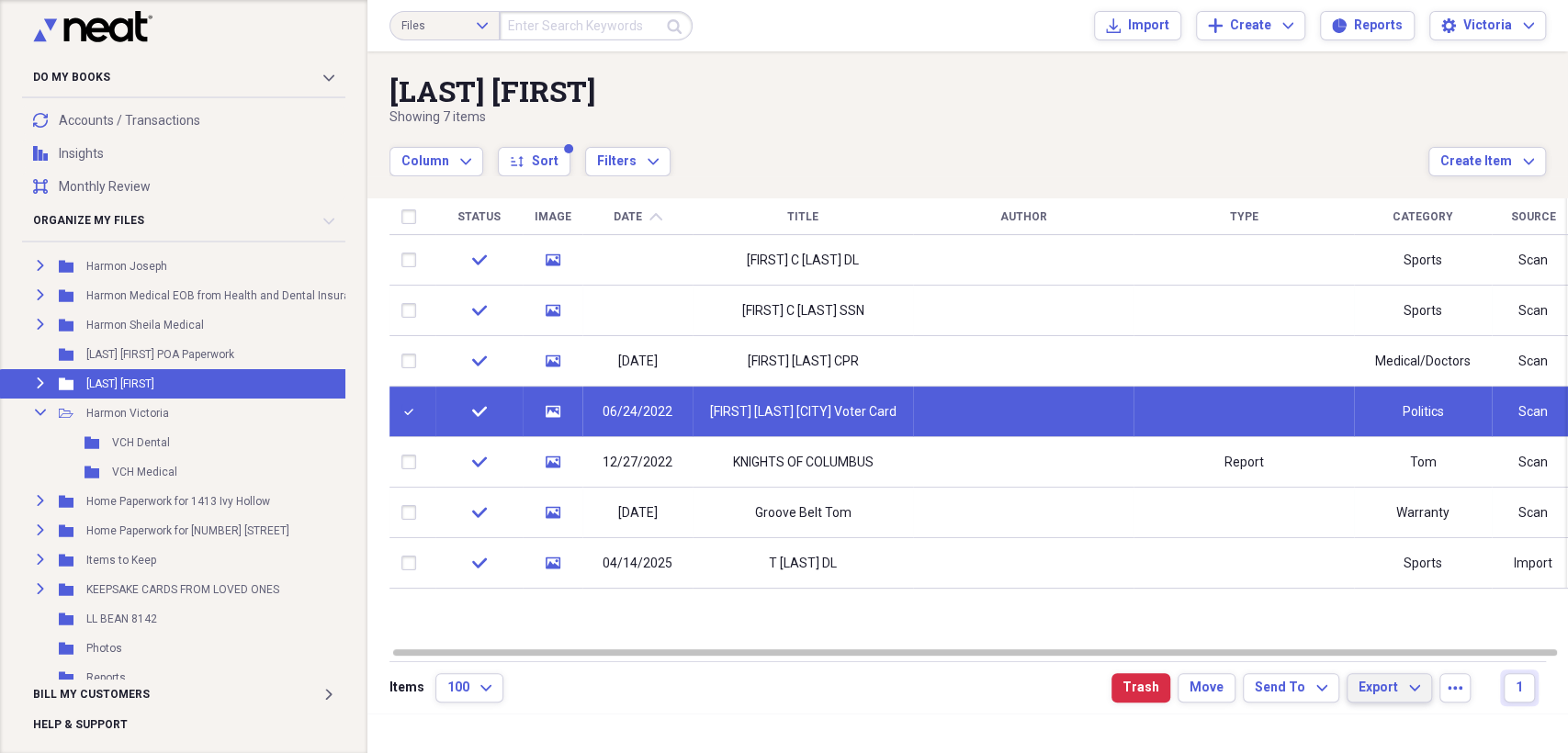 click on "Expand" 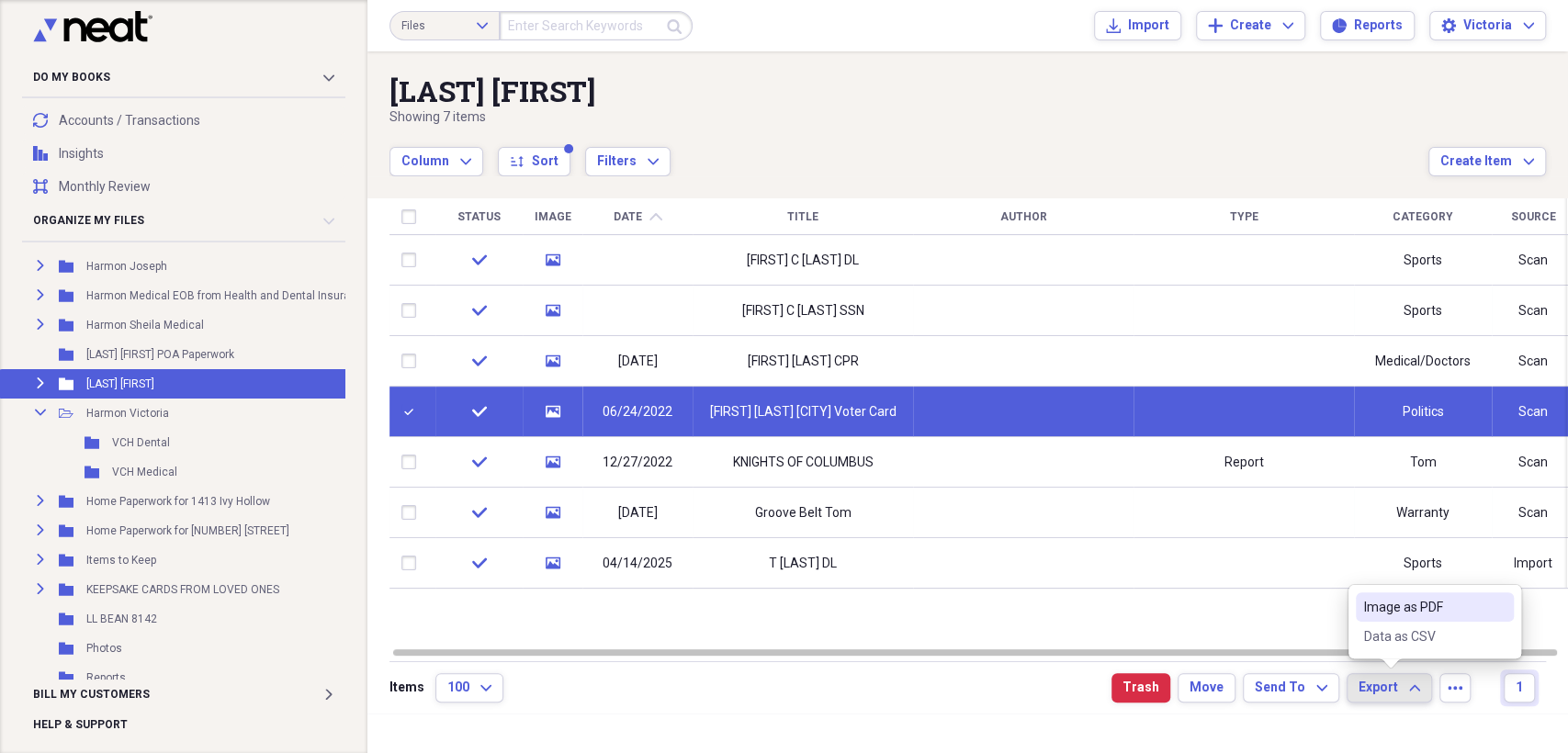 click on "Image as PDF" at bounding box center [1424, 607] 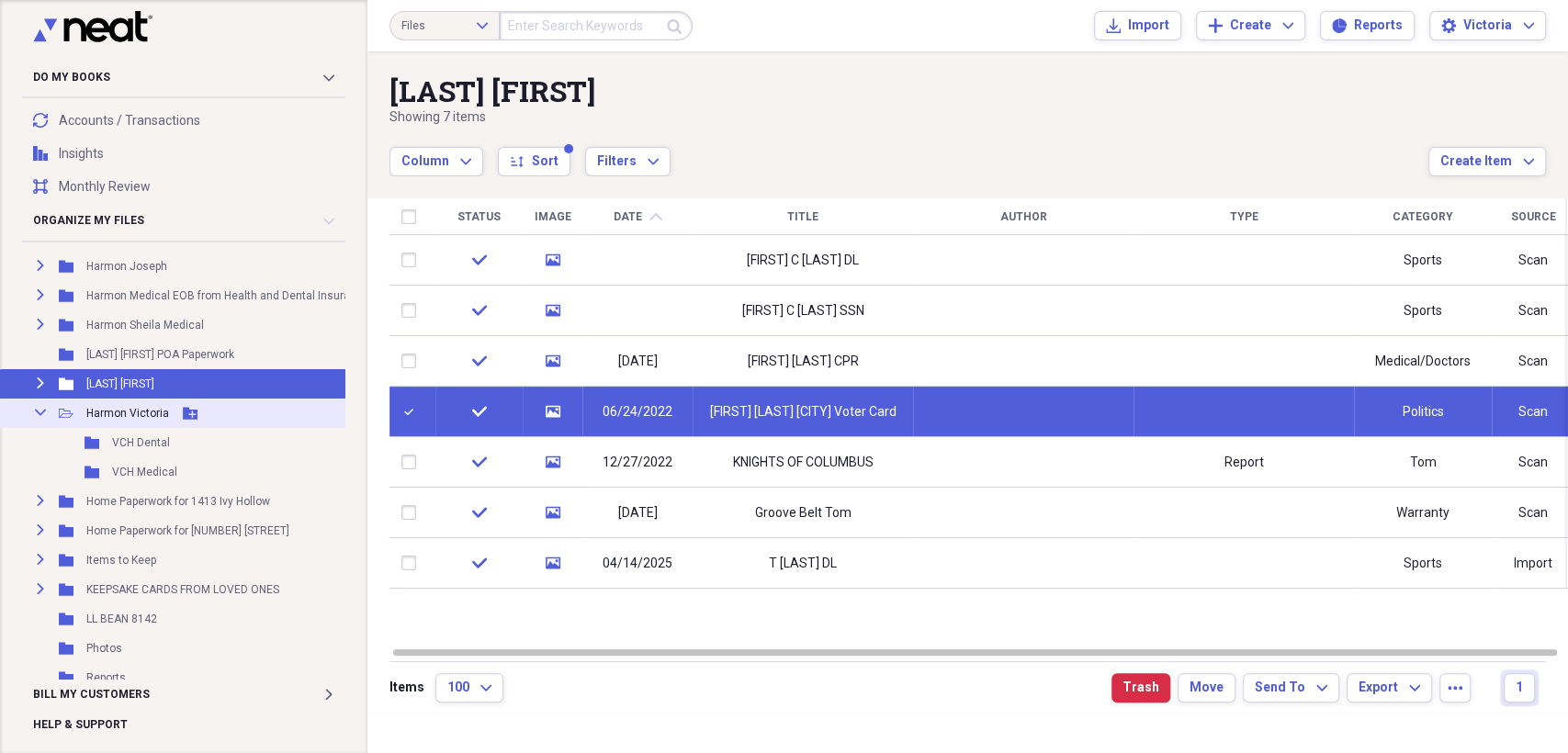 click on "Harmon Victoria" at bounding box center [128, 413] 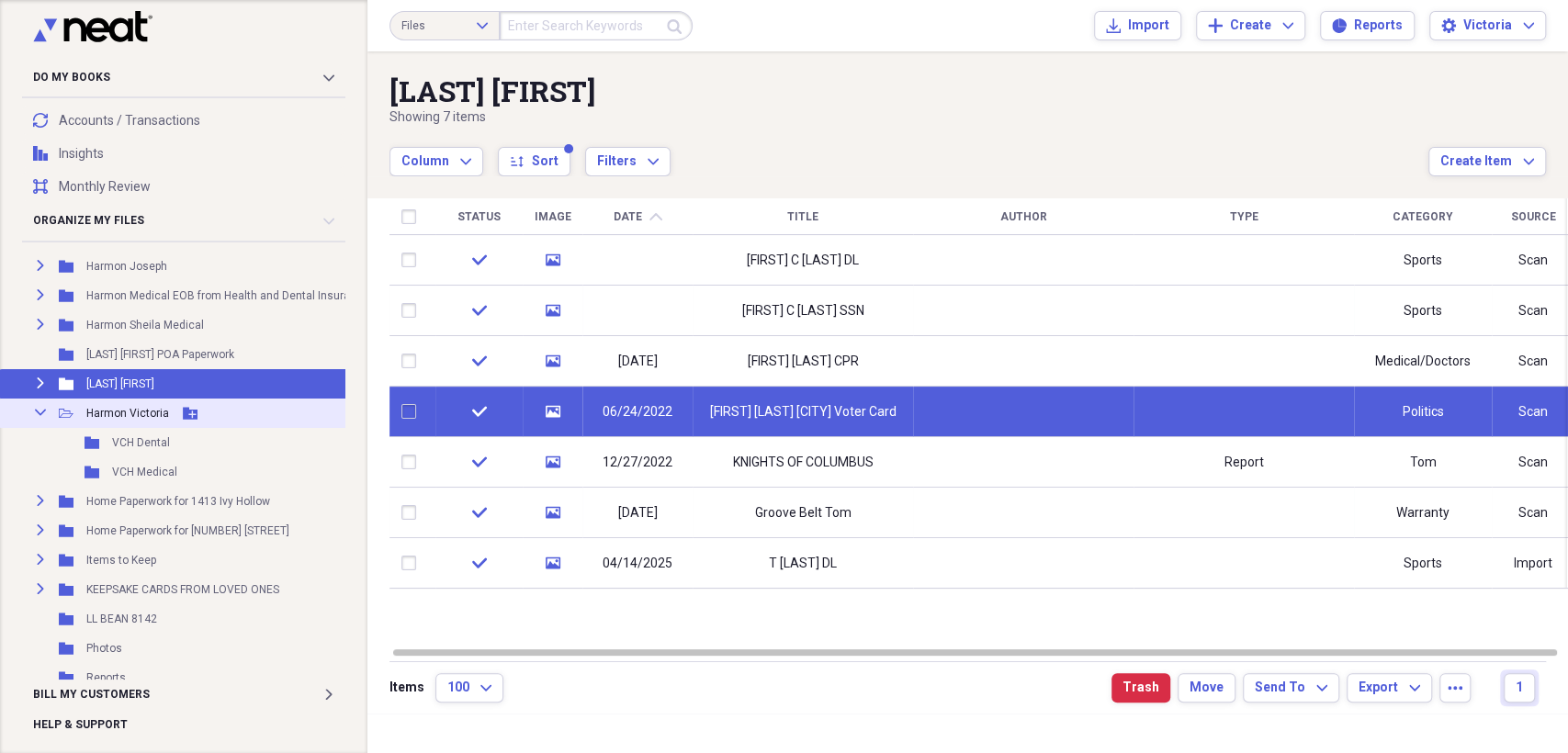 checkbox on "false" 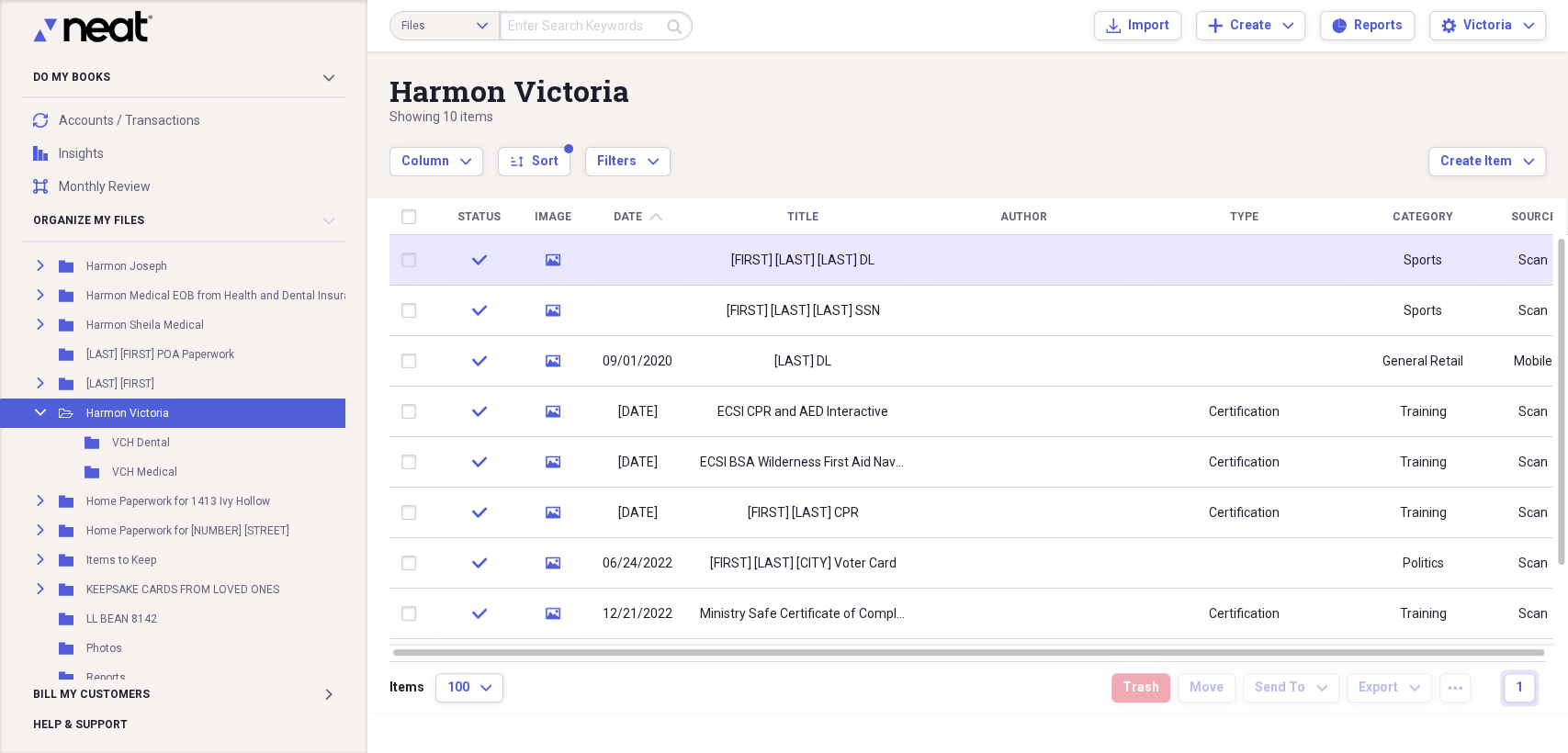 click at bounding box center [412, 260] 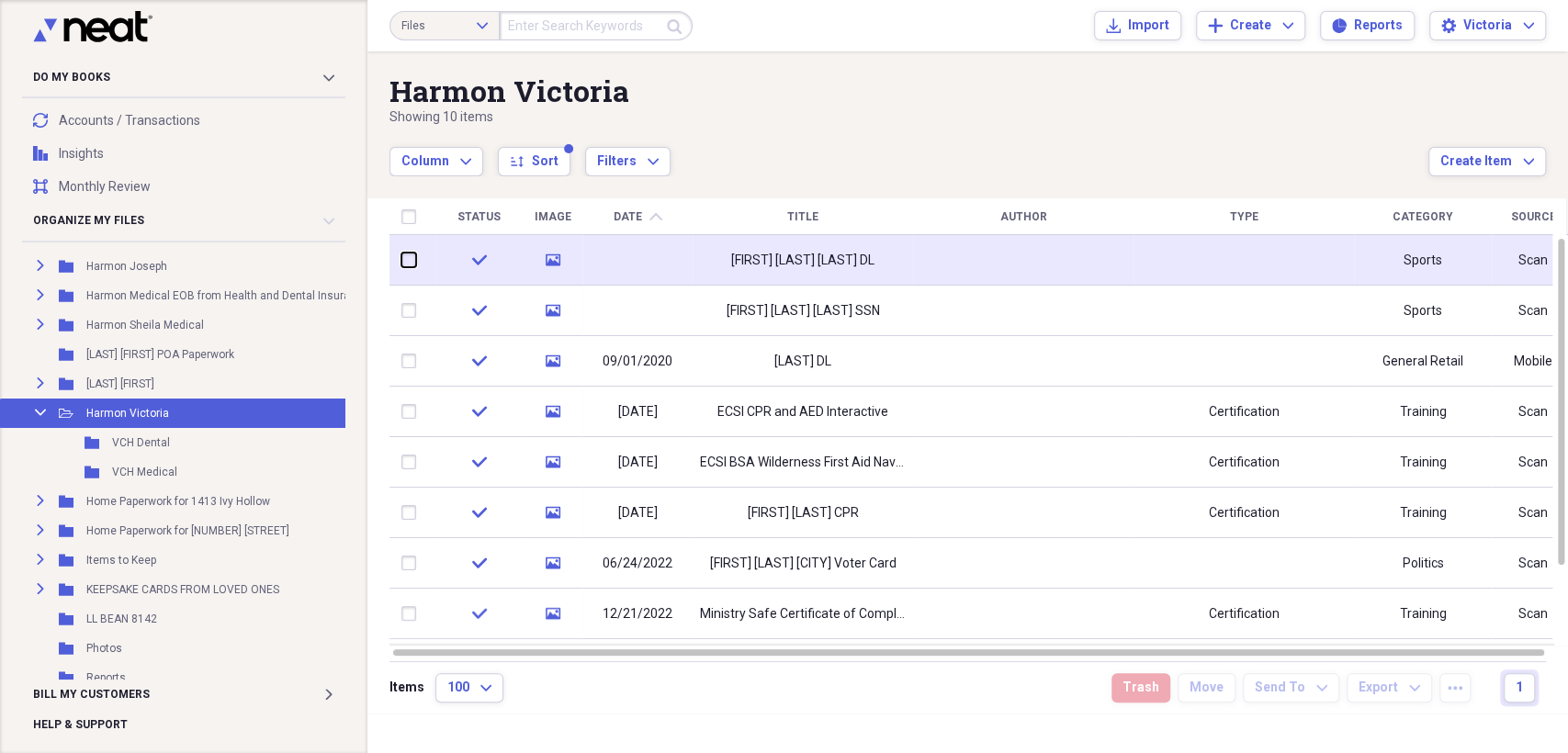 click at bounding box center (401, 260) 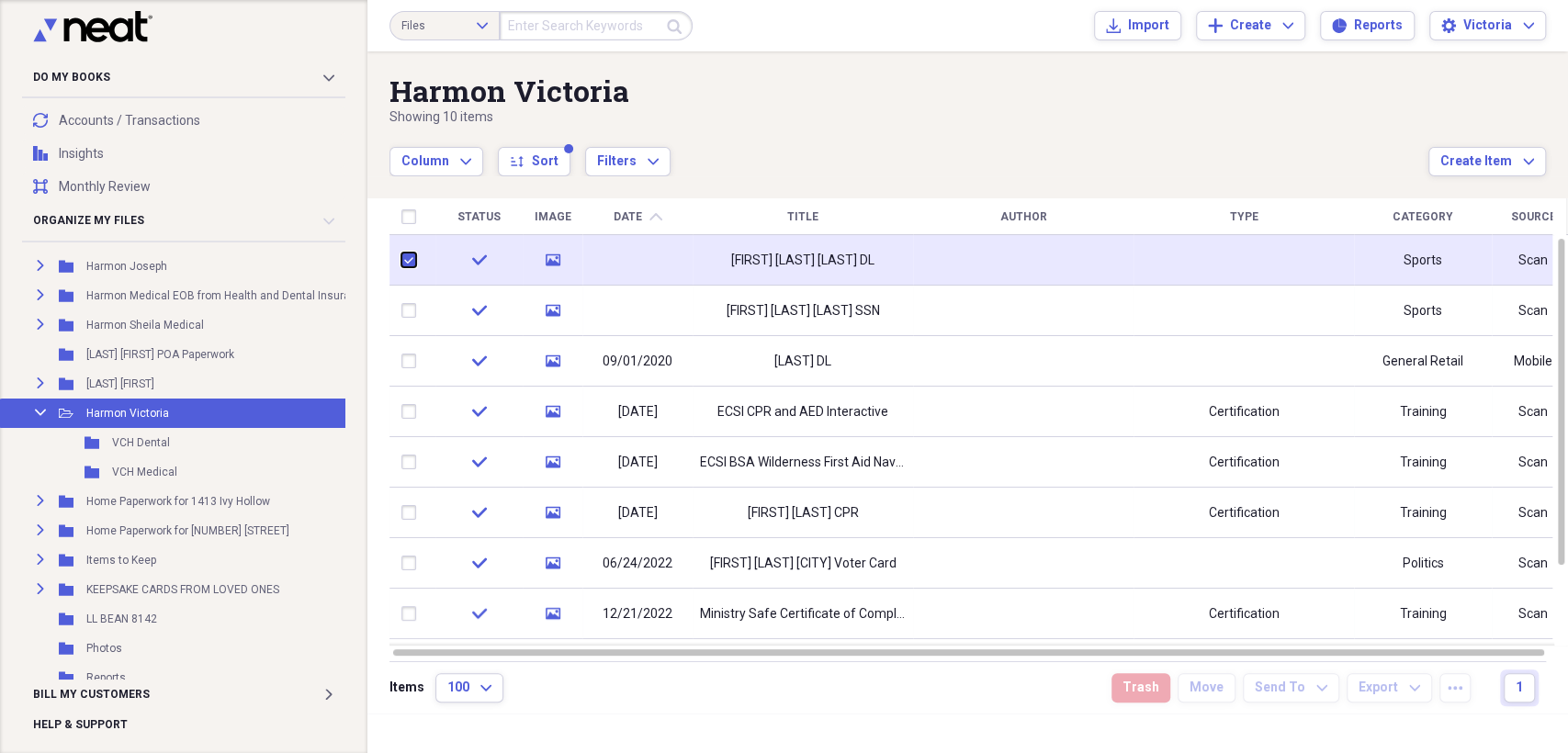 checkbox on "true" 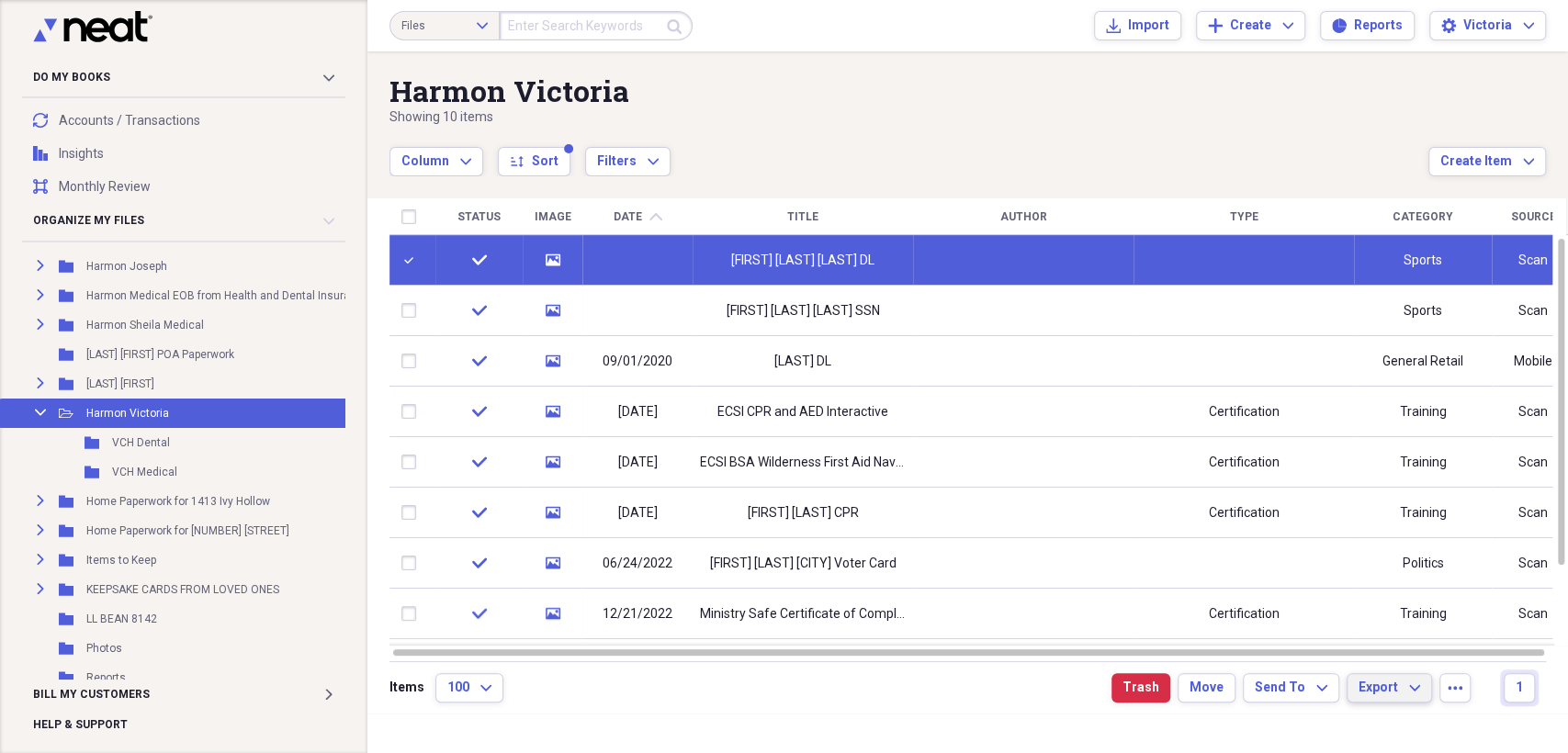 click on "Expand" 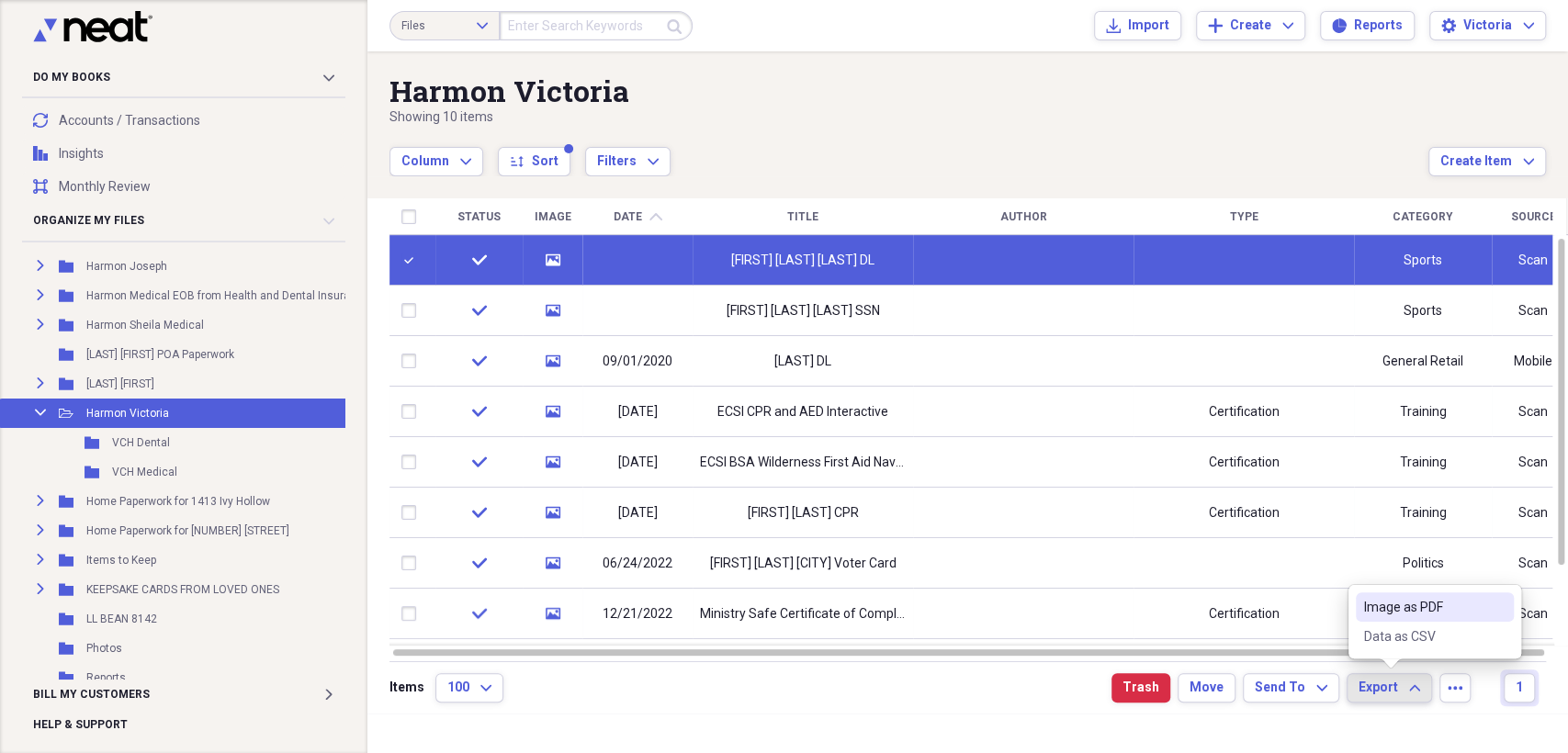 click on "Image as PDF" at bounding box center [1424, 607] 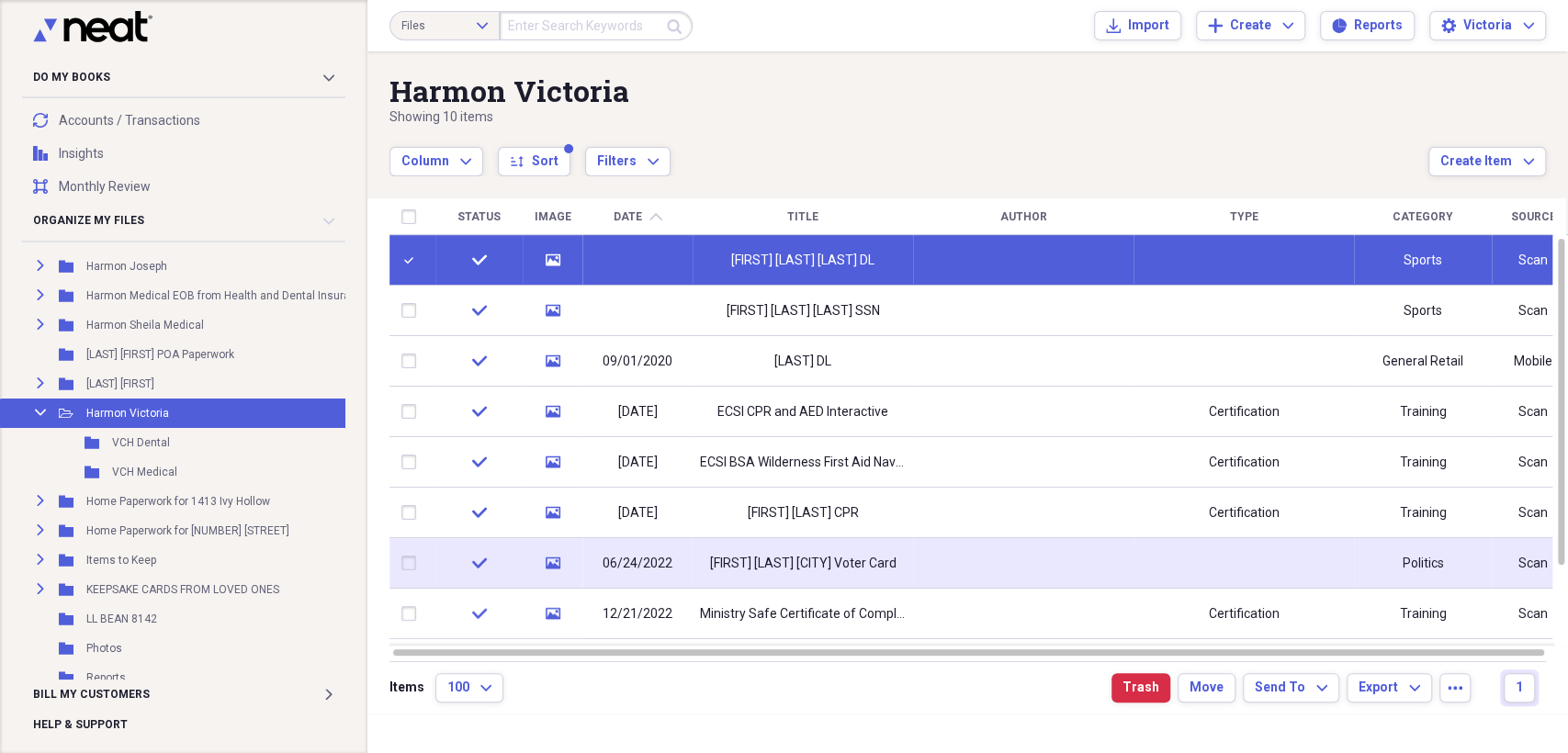 click at bounding box center (412, 563) 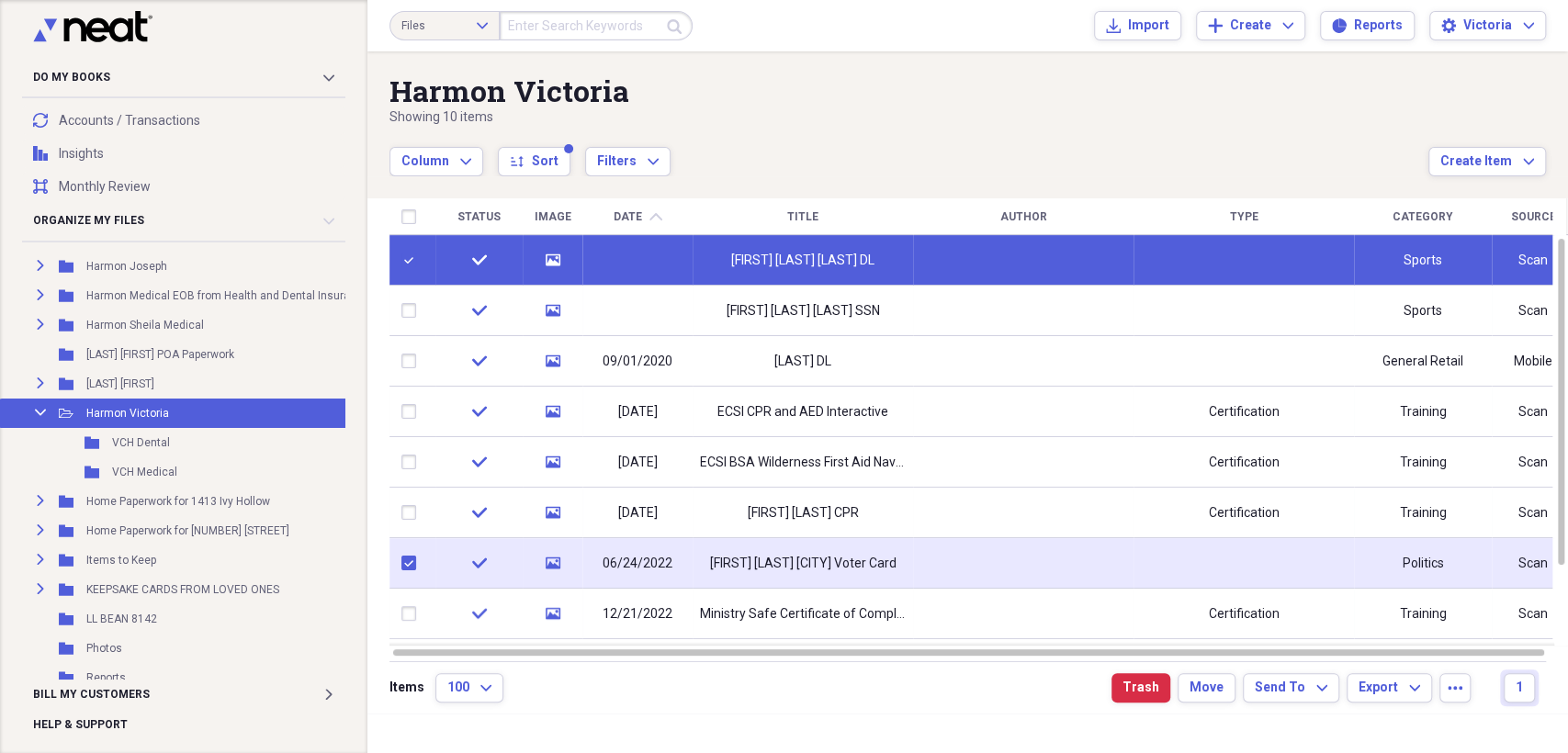 checkbox on "true" 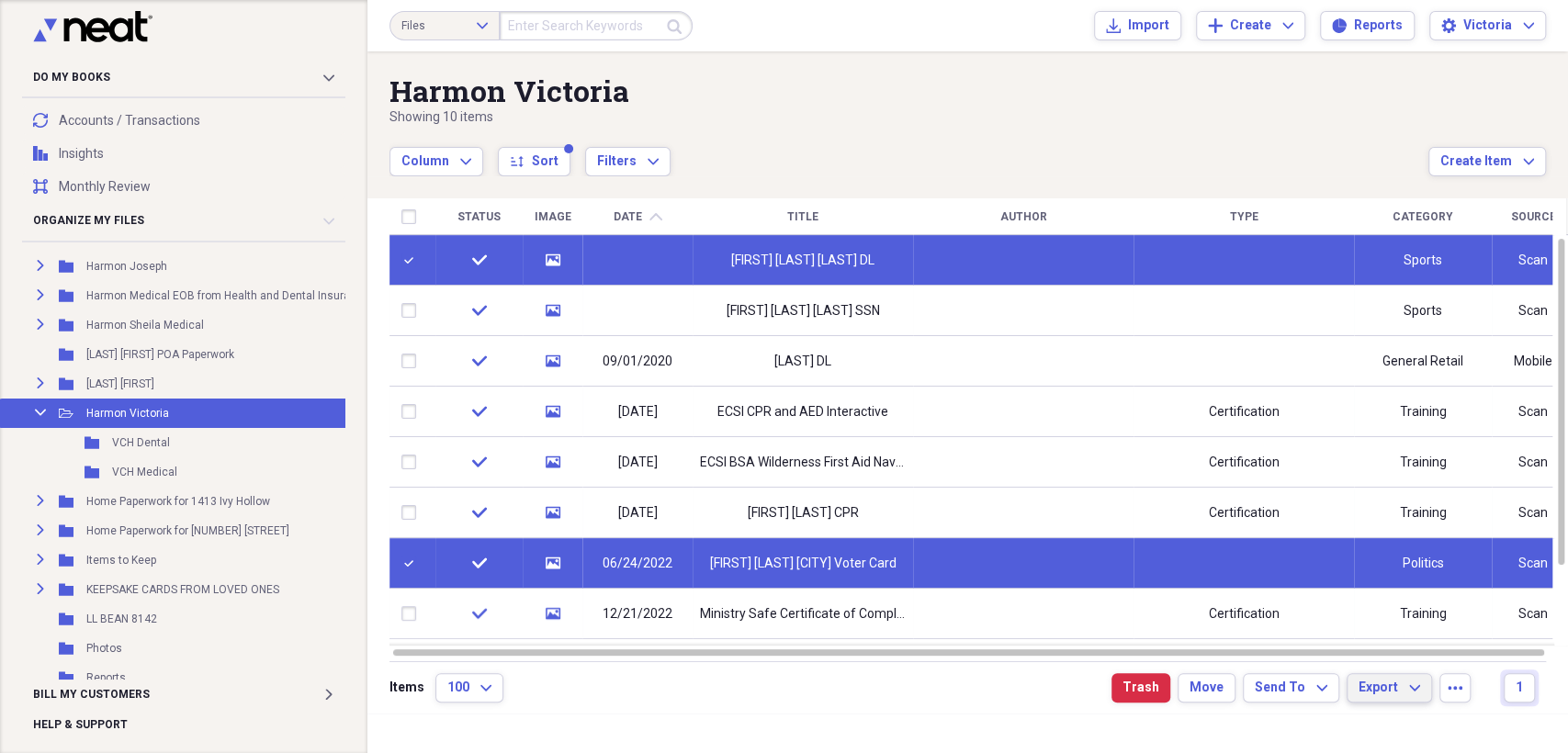 click on "Export" at bounding box center (1378, 688) 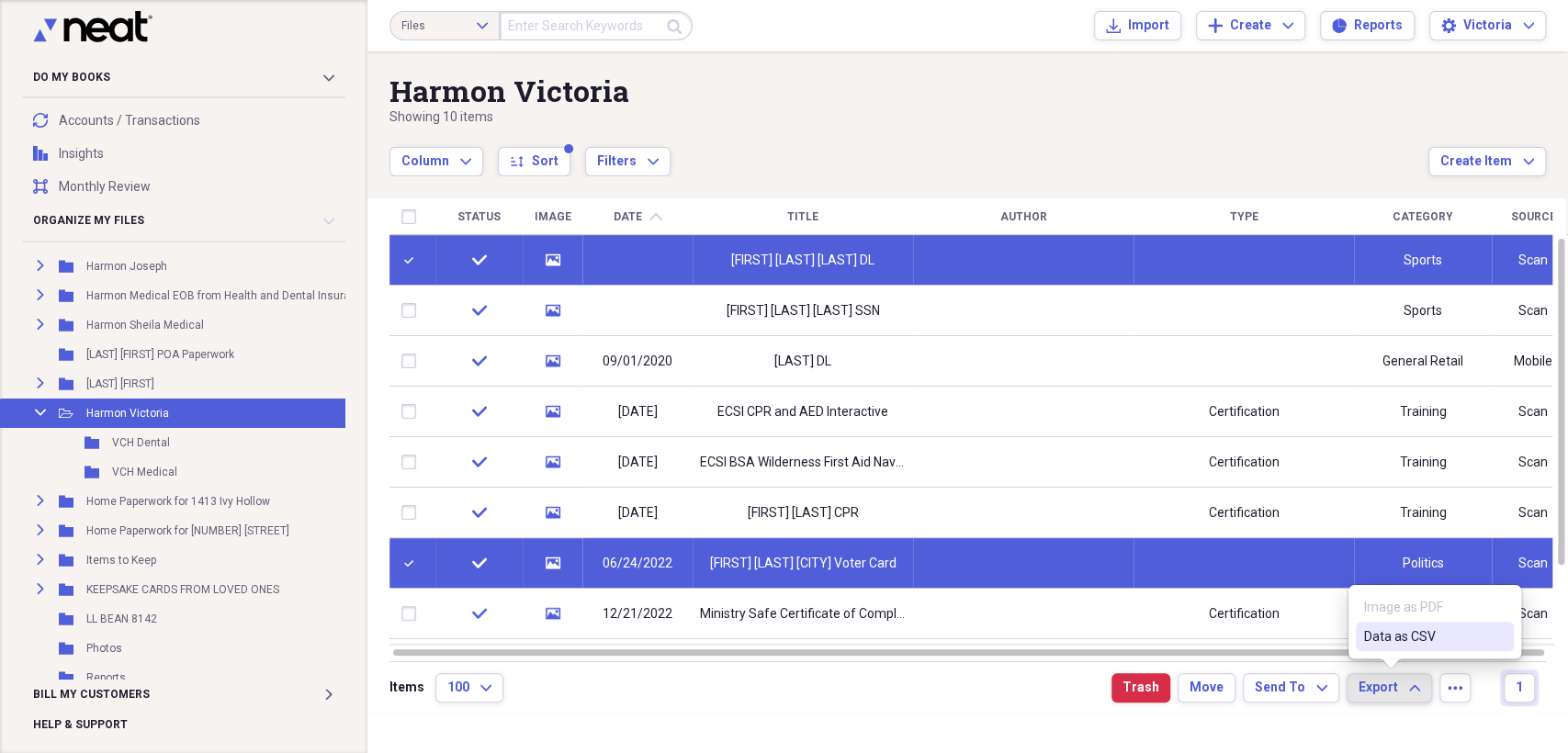 click at bounding box center [412, 260] 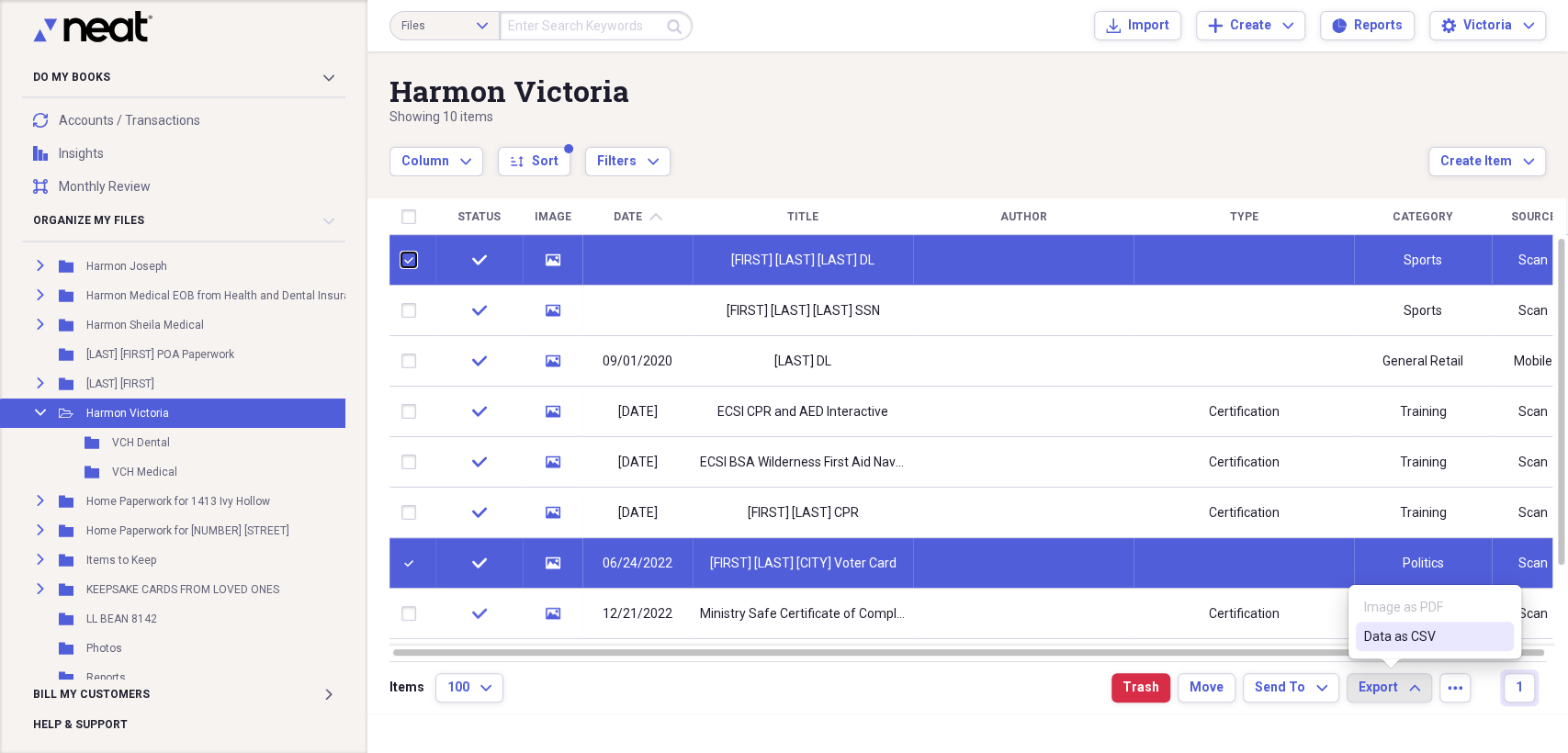 click at bounding box center (401, 260) 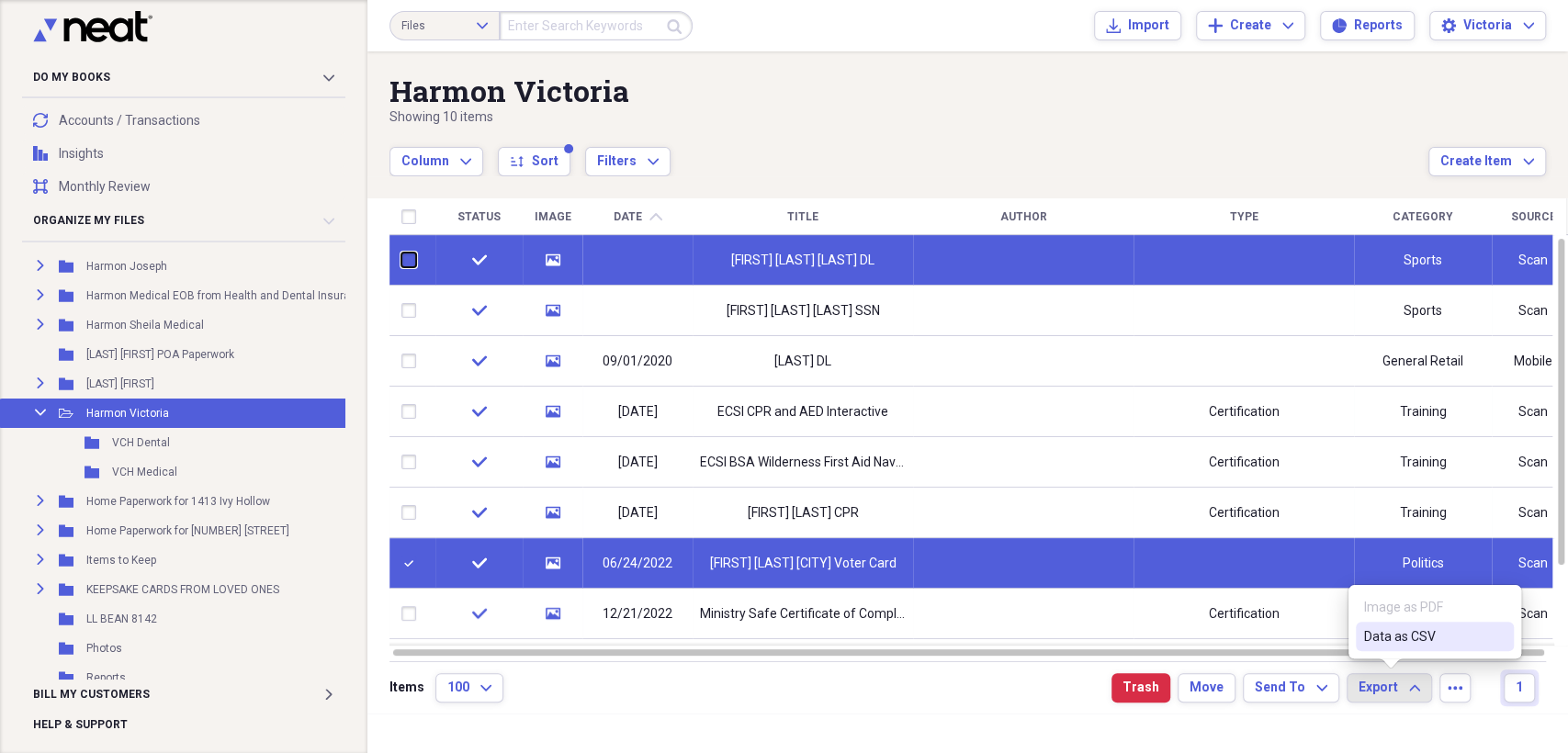 checkbox on "false" 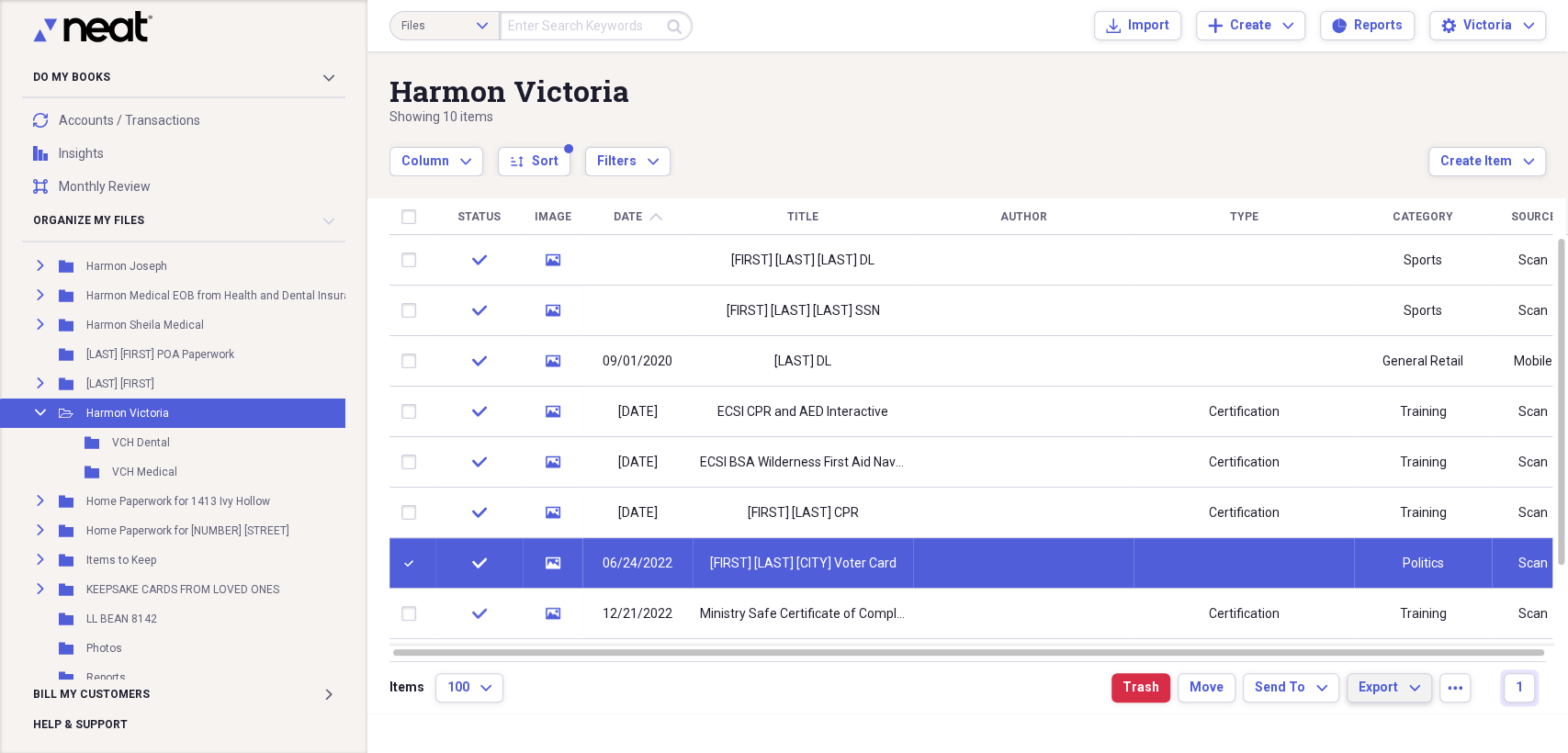click on "Export Expand" at bounding box center (1389, 688) 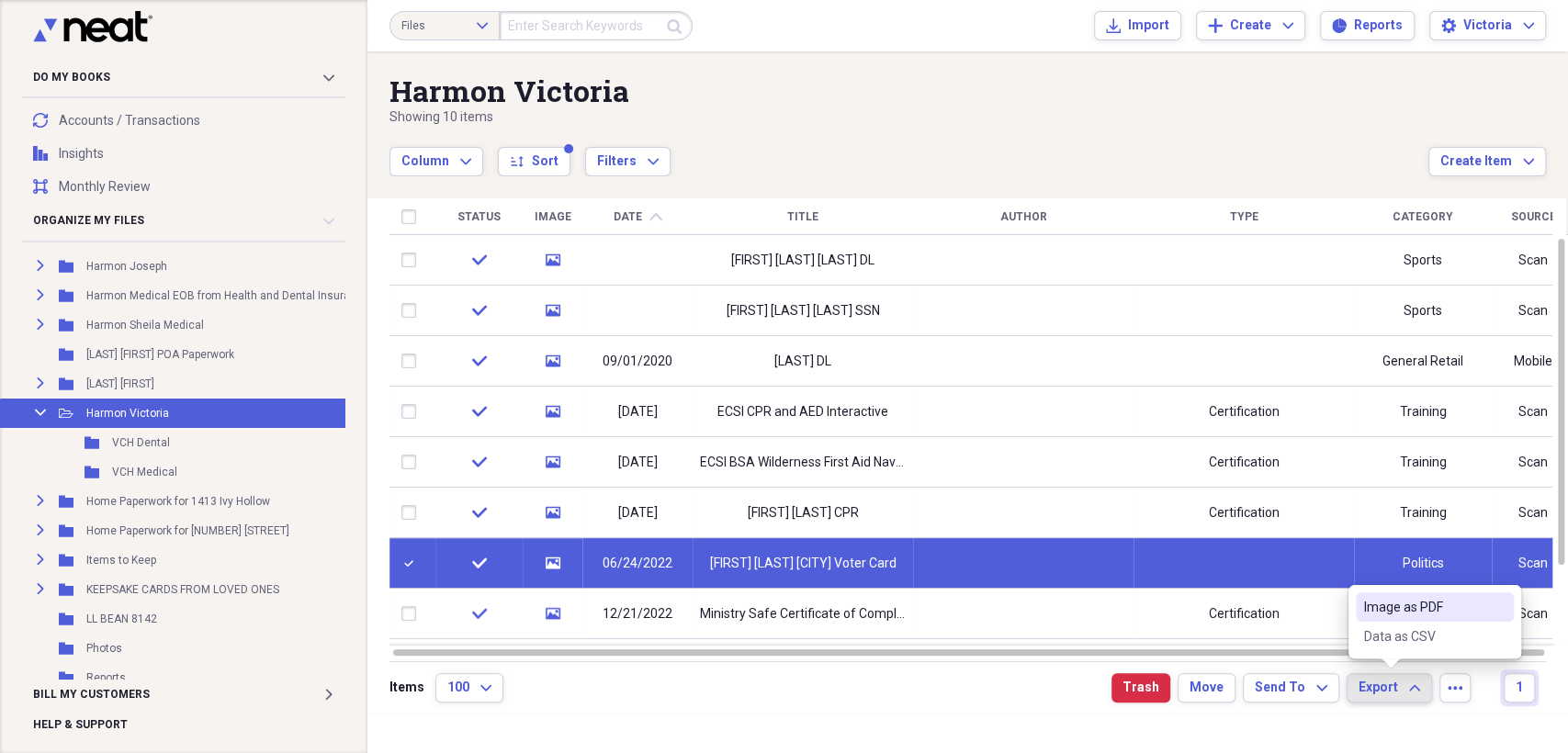 click on "Image as PDF" at bounding box center [1424, 607] 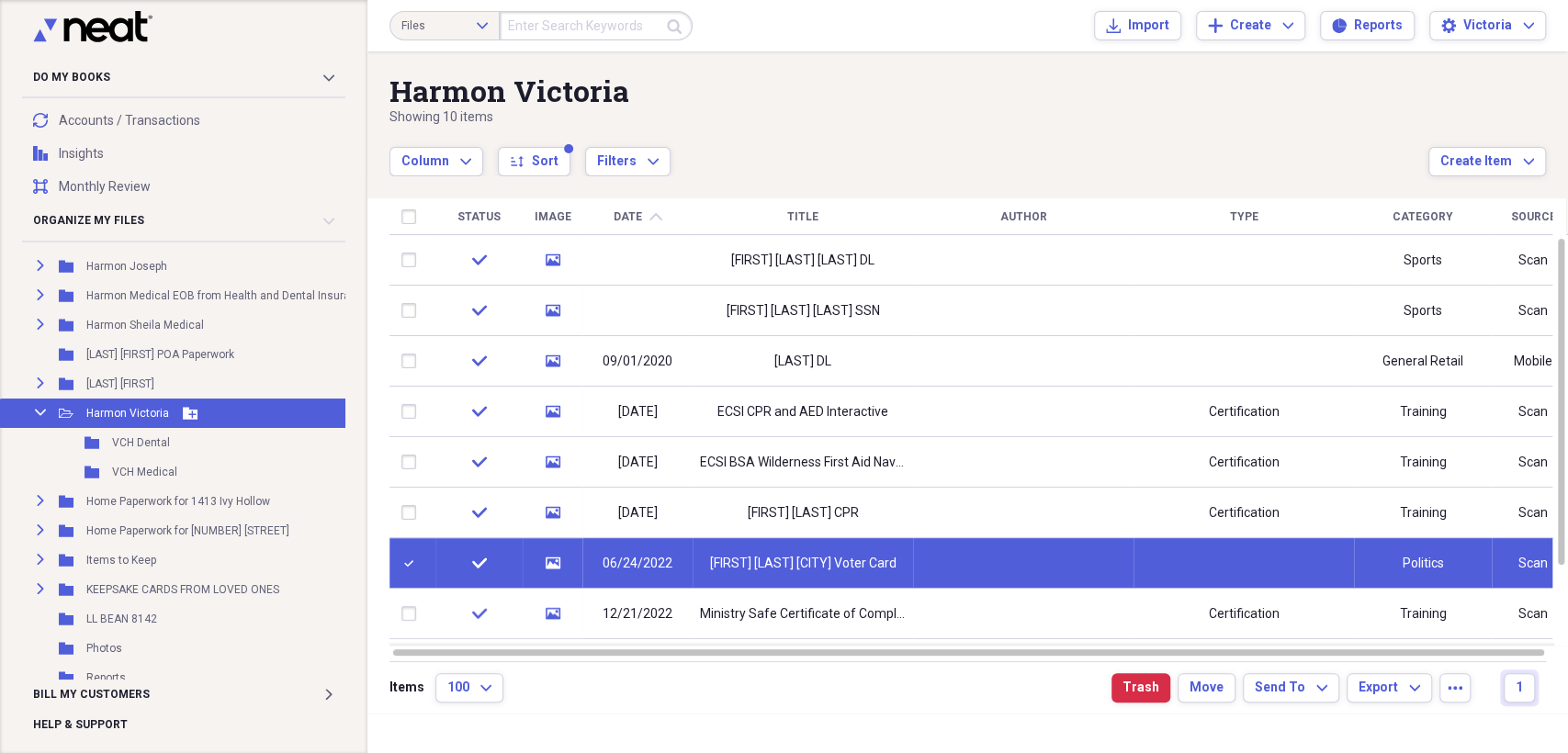 click on "Collapse" at bounding box center [40, 412] 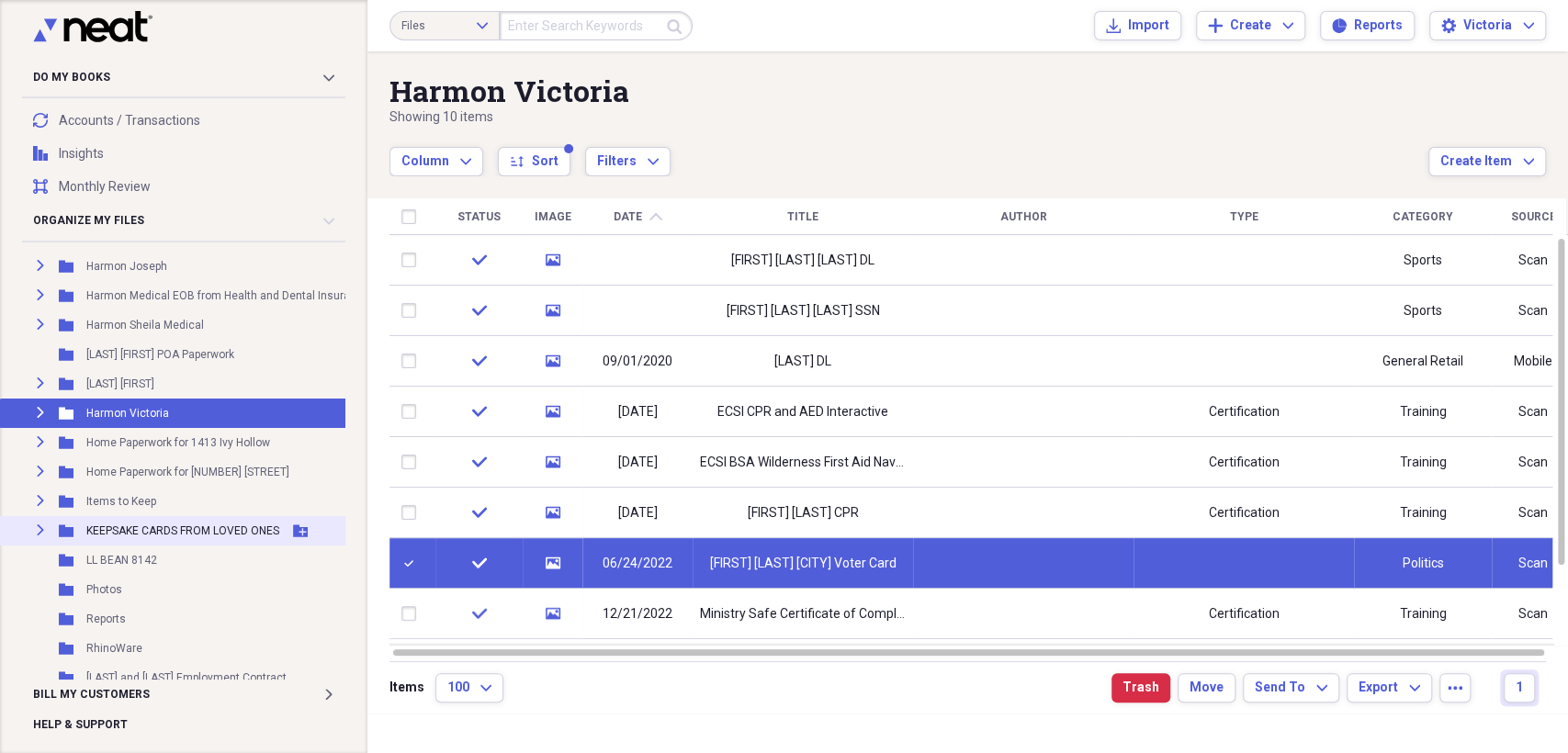 click on "Expand" 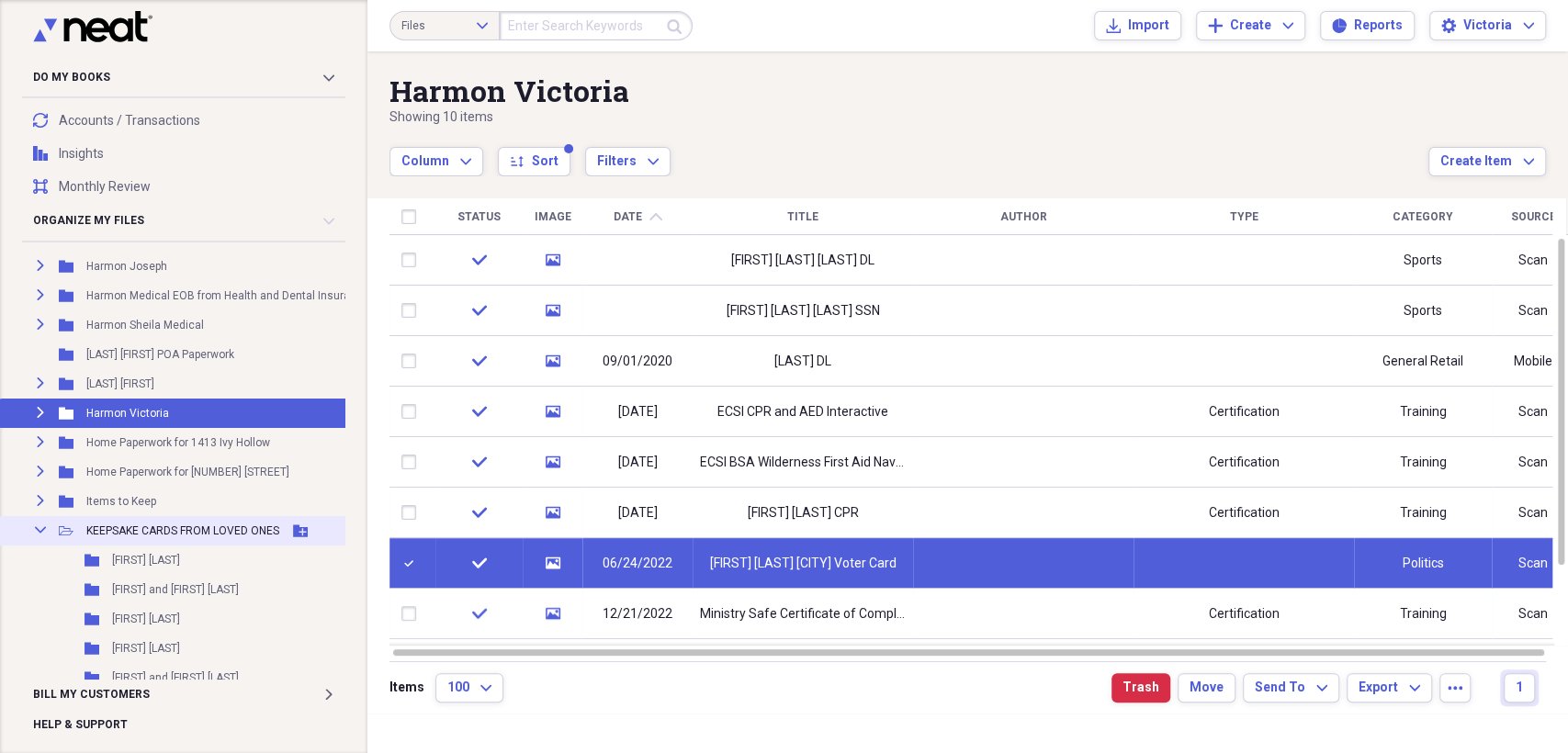 click on "Collapse" 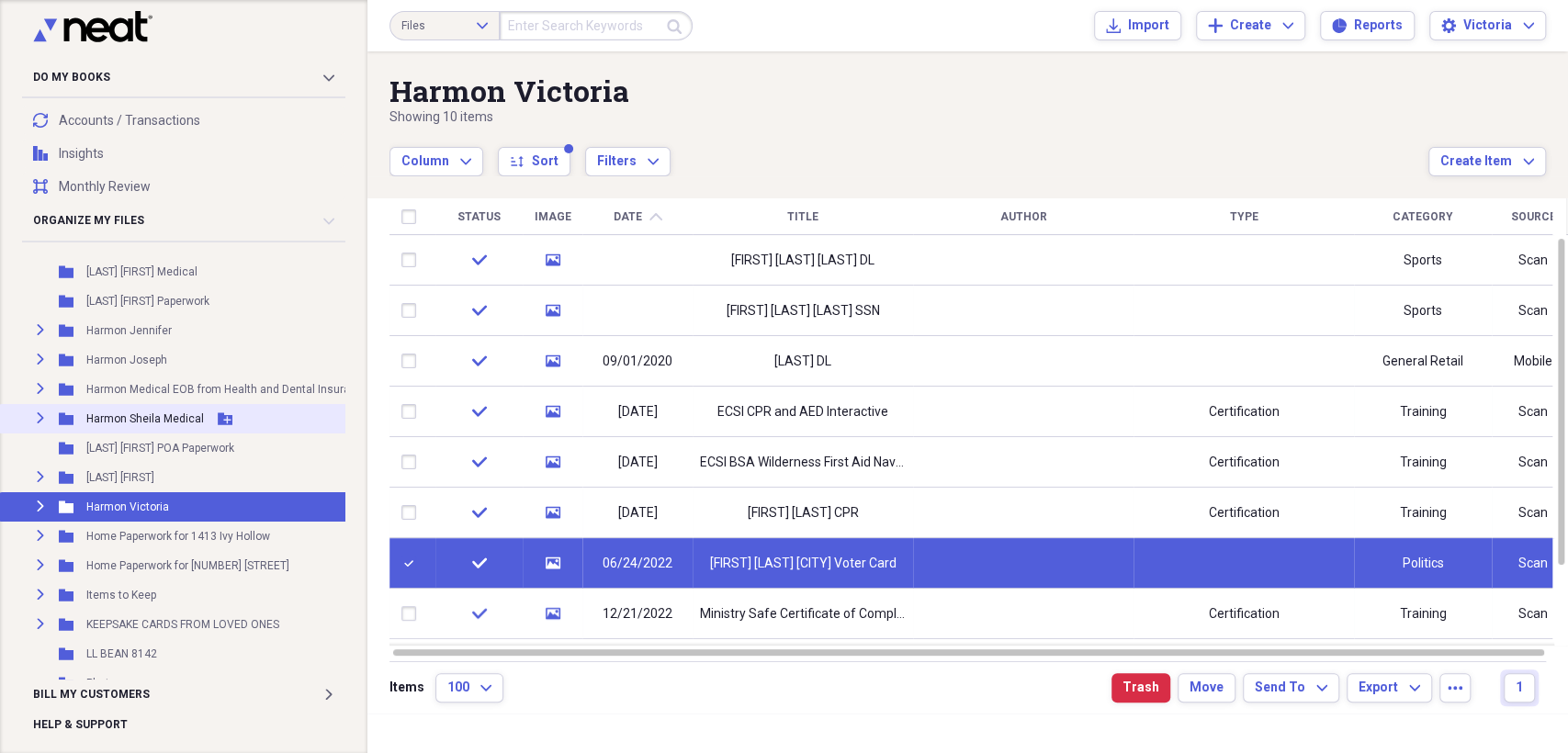 scroll, scrollTop: 918, scrollLeft: 0, axis: vertical 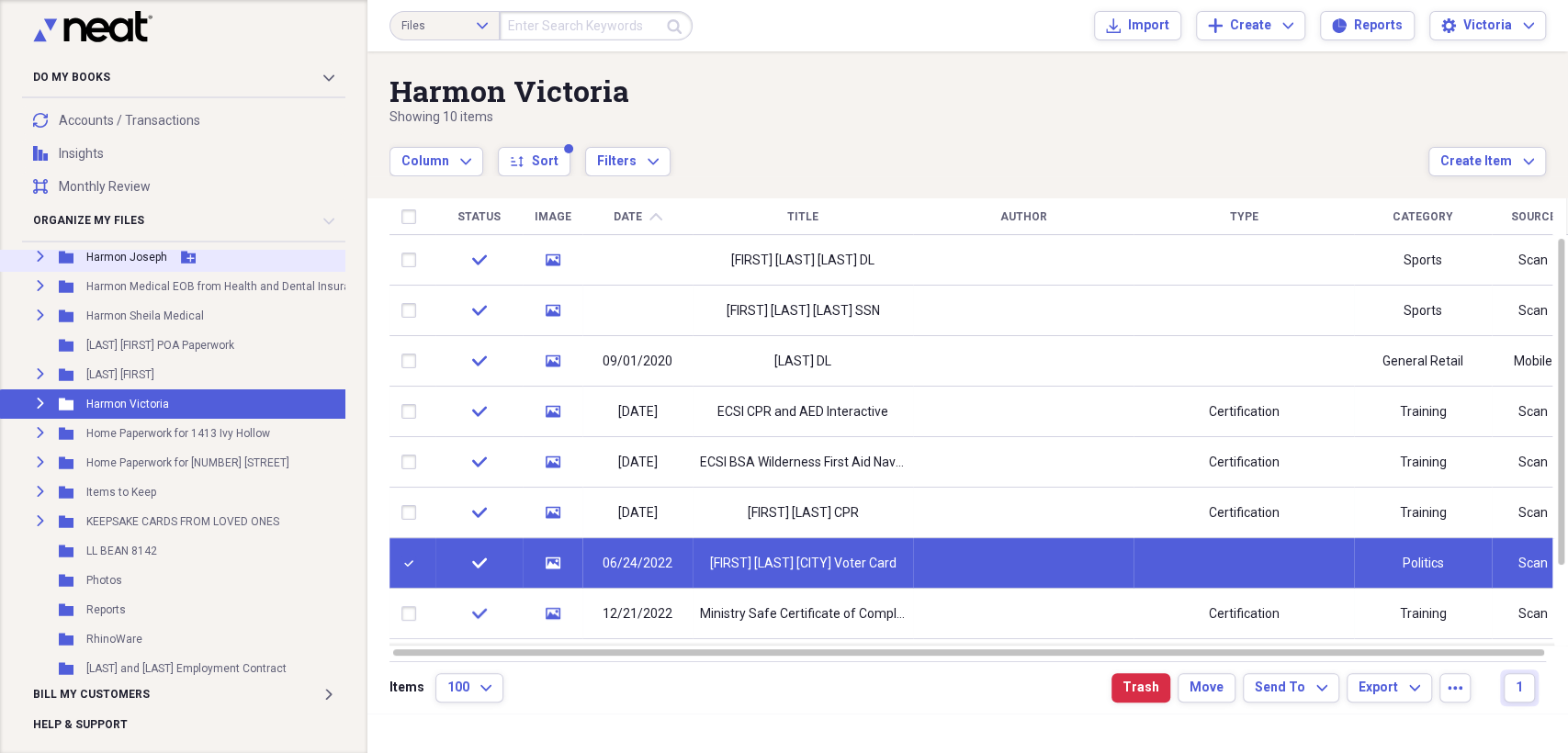 click on "Expand" 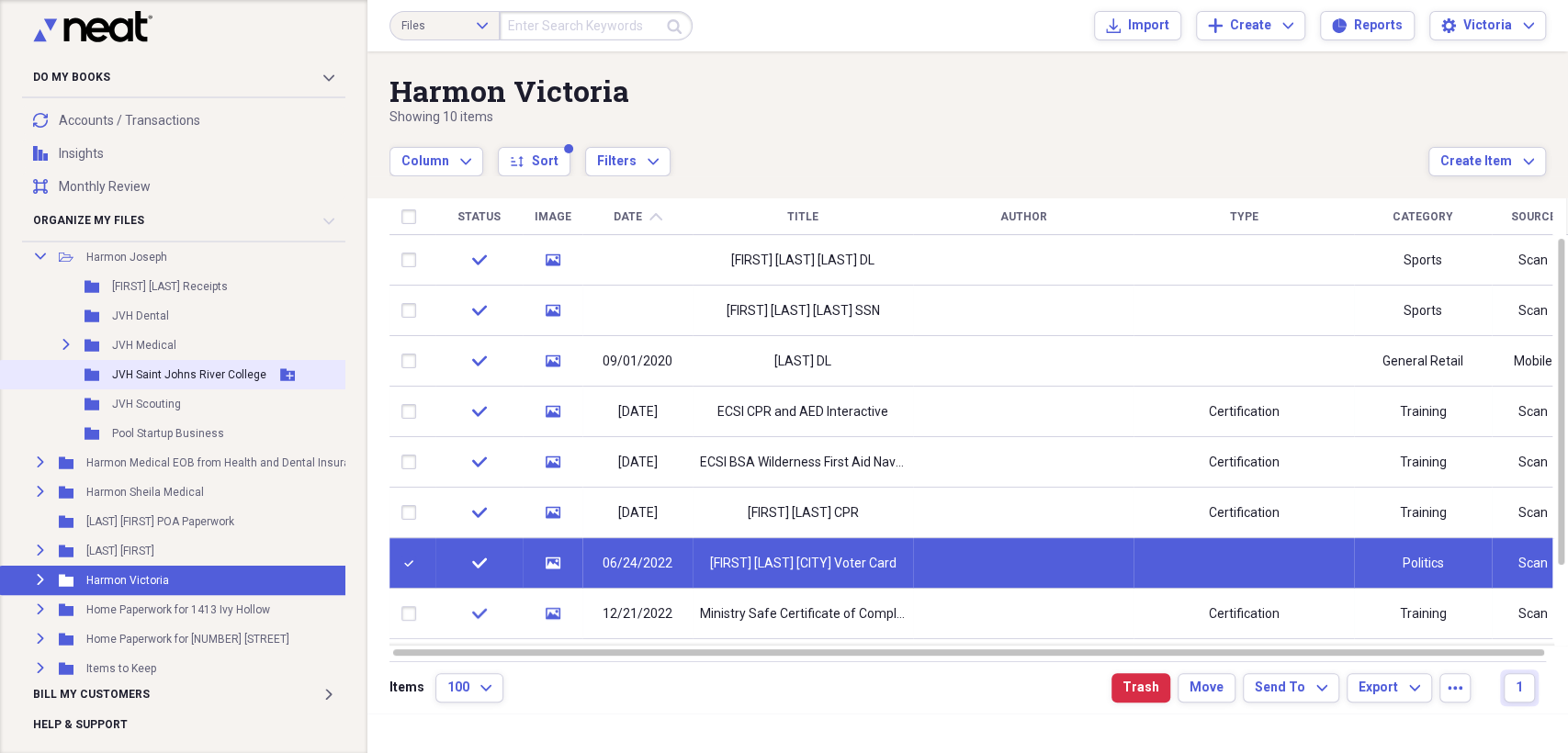 click on "JVH Saint Johns River College" at bounding box center (189, 375) 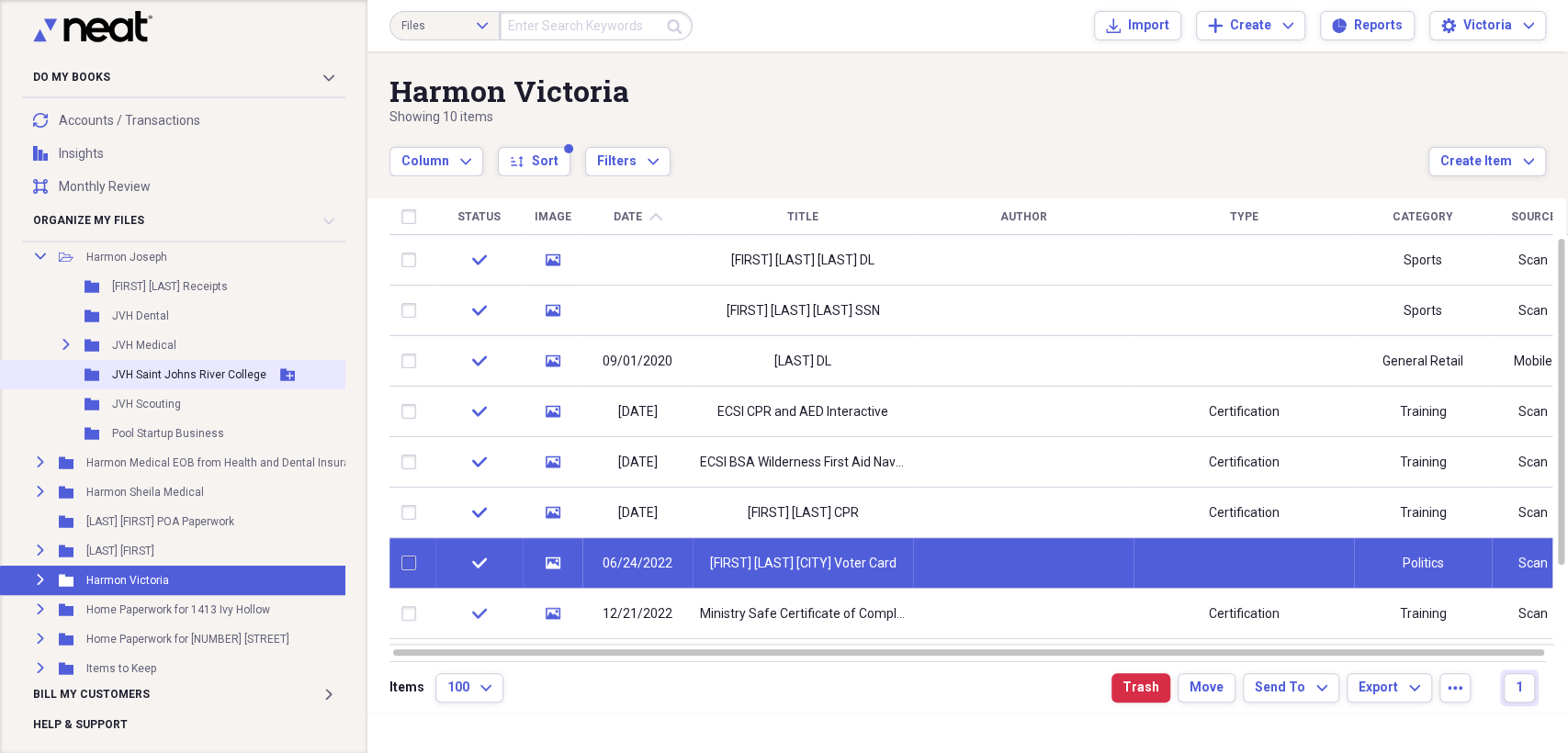 checkbox on "false" 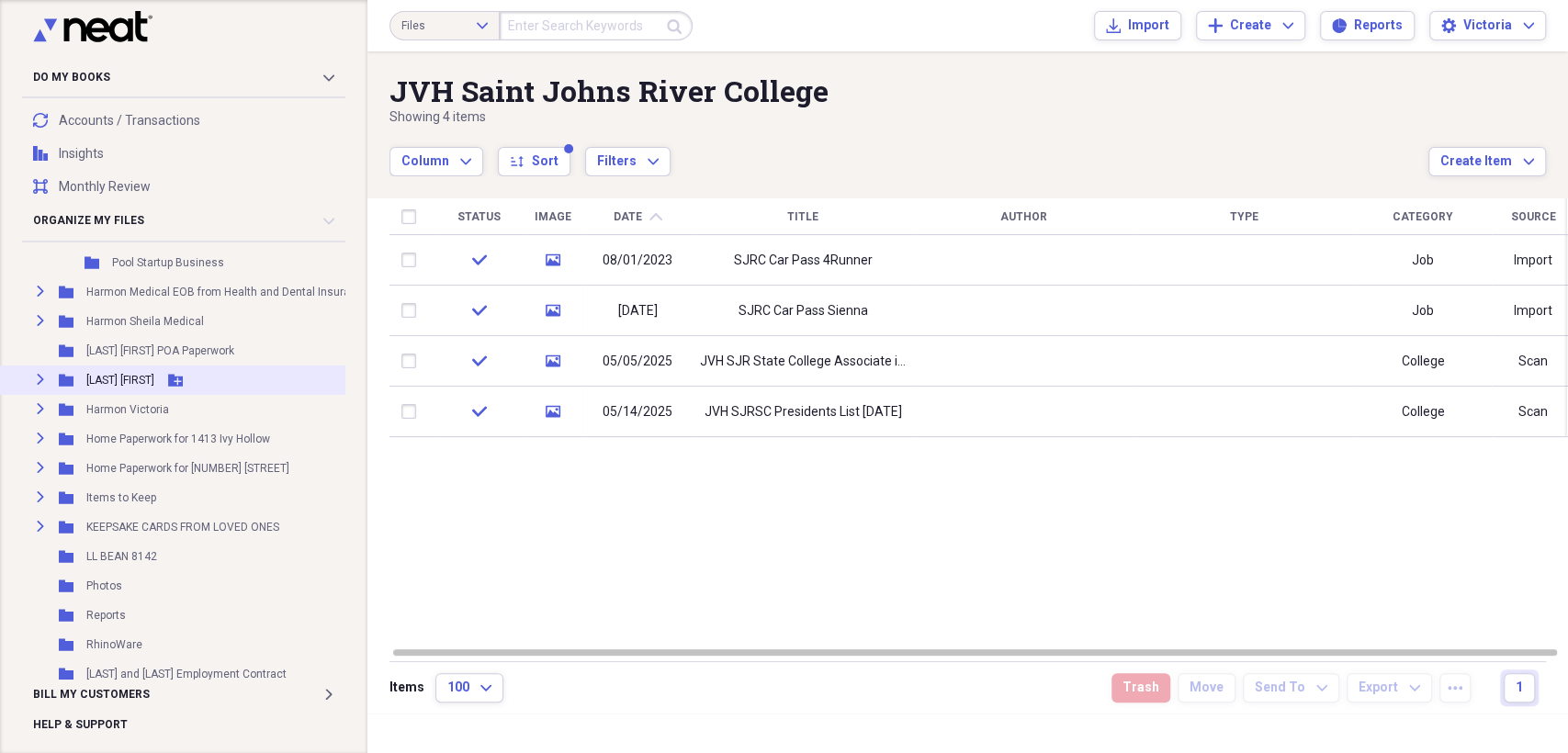 scroll, scrollTop: 1122, scrollLeft: 0, axis: vertical 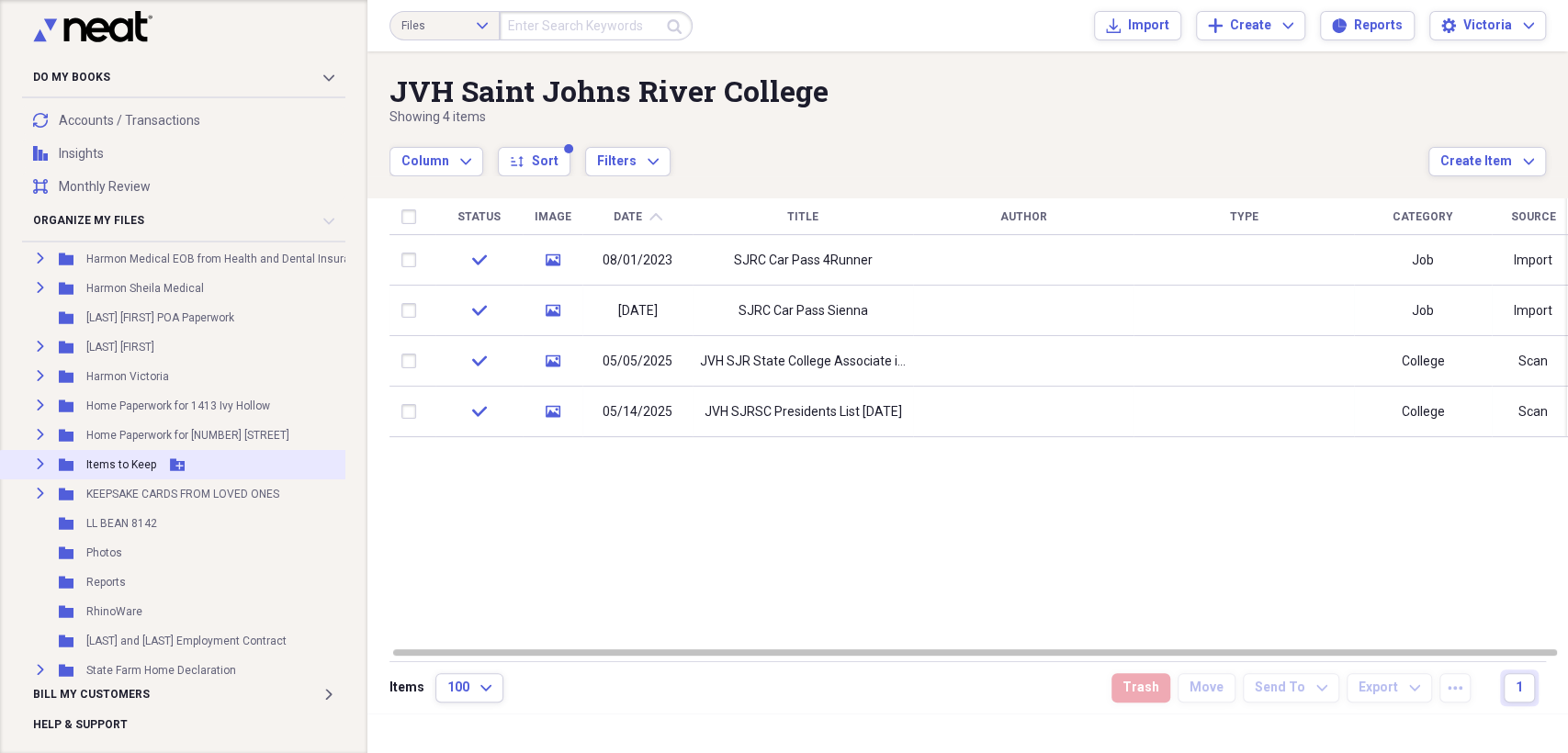 click on "Expand" 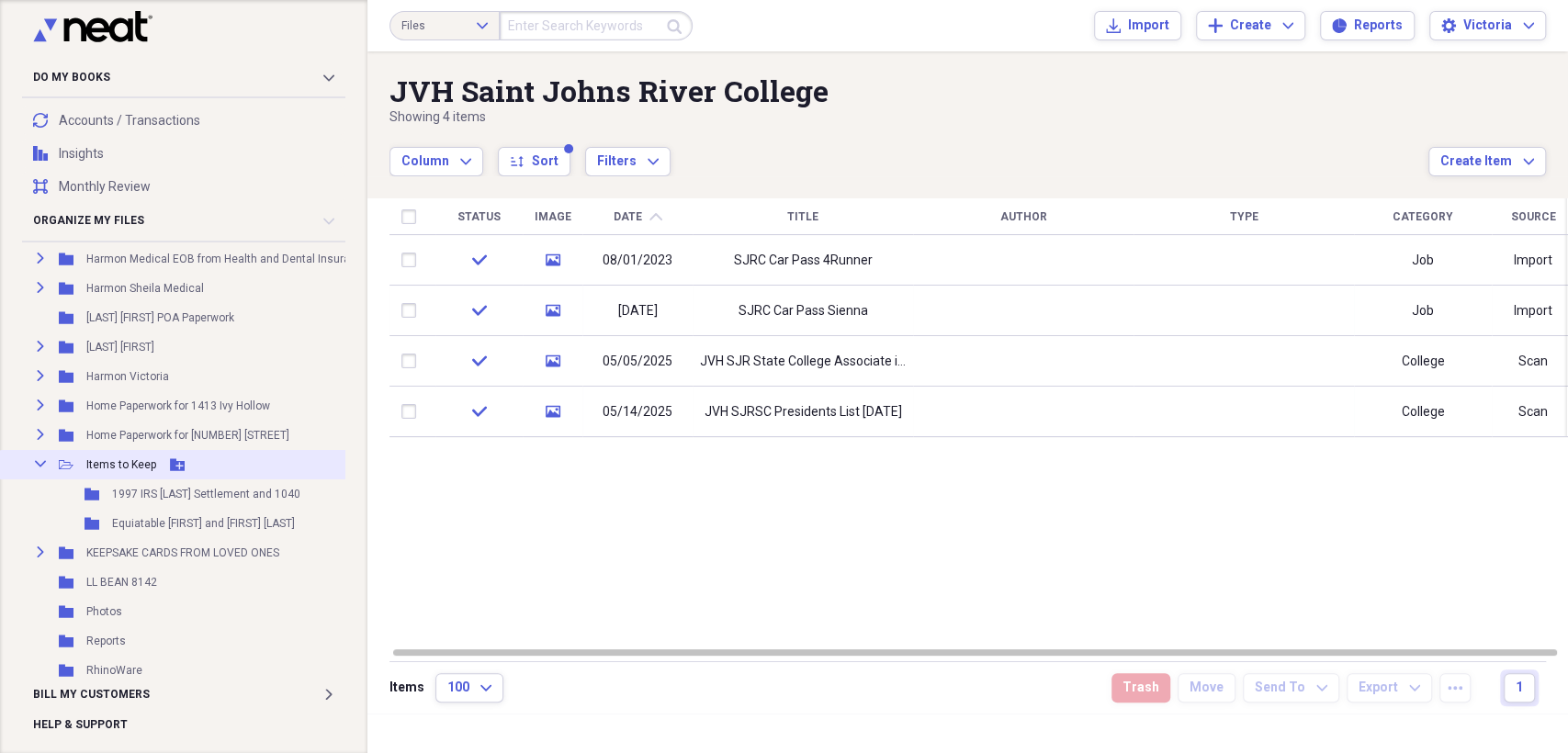 click on "Collapse" 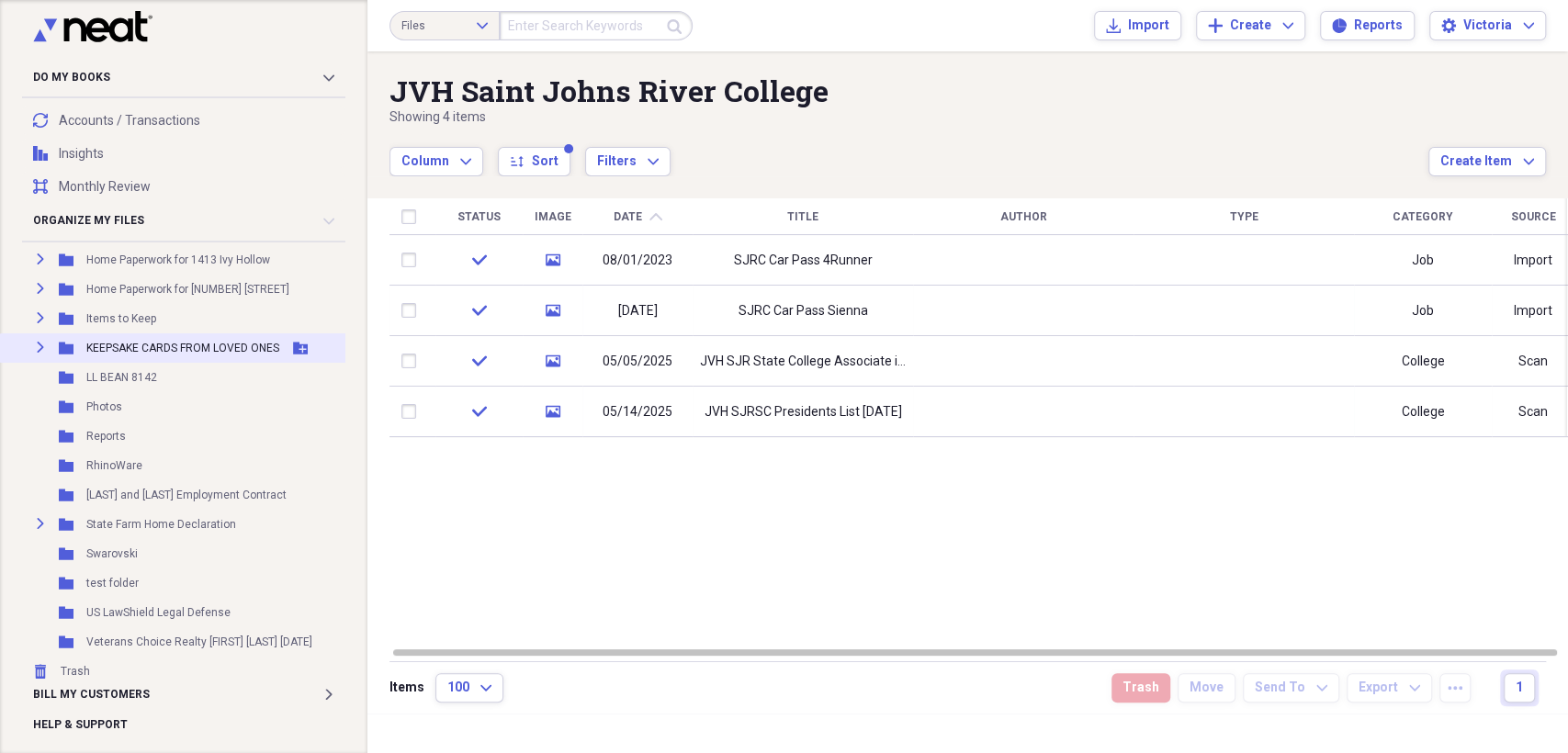 scroll, scrollTop: 1289, scrollLeft: 0, axis: vertical 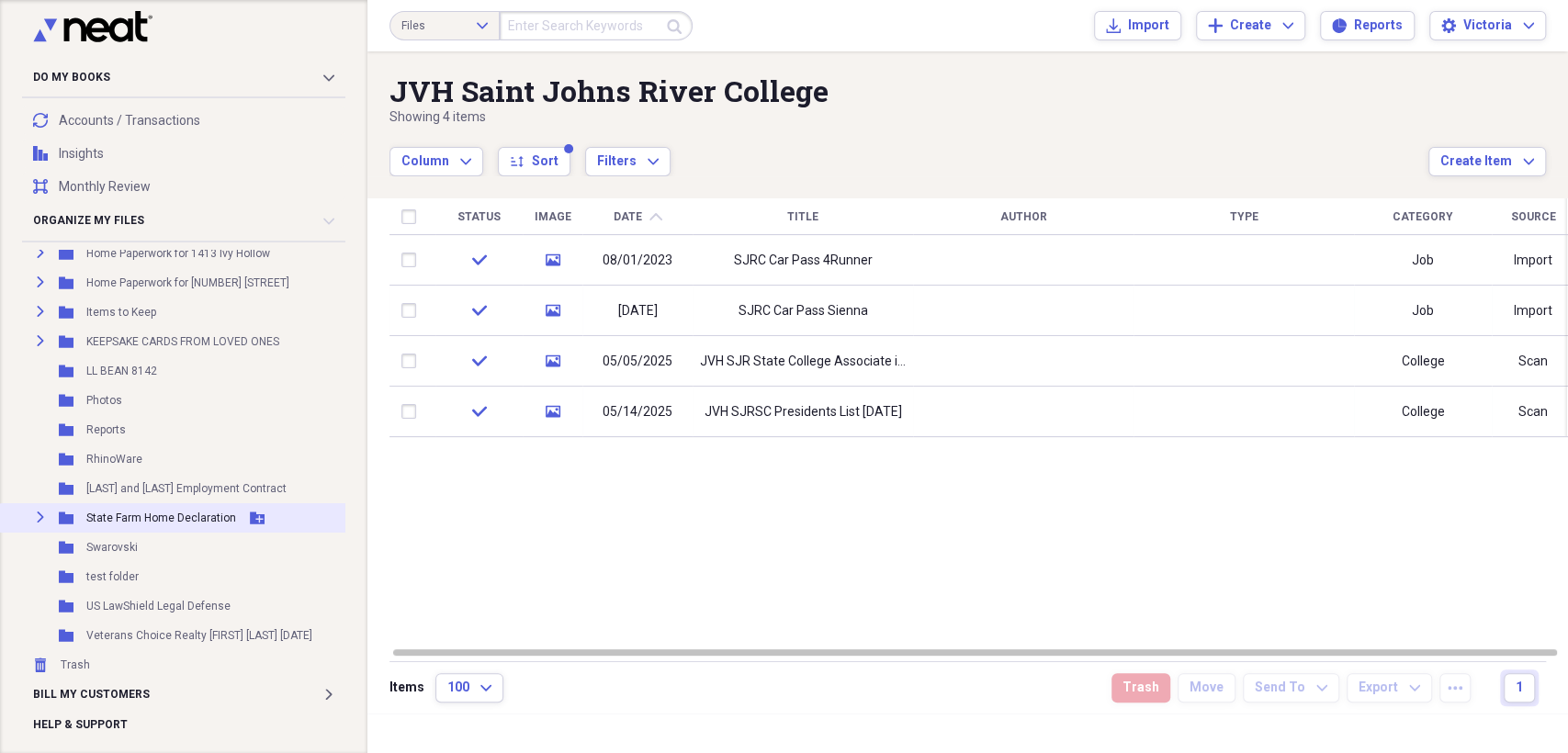 click 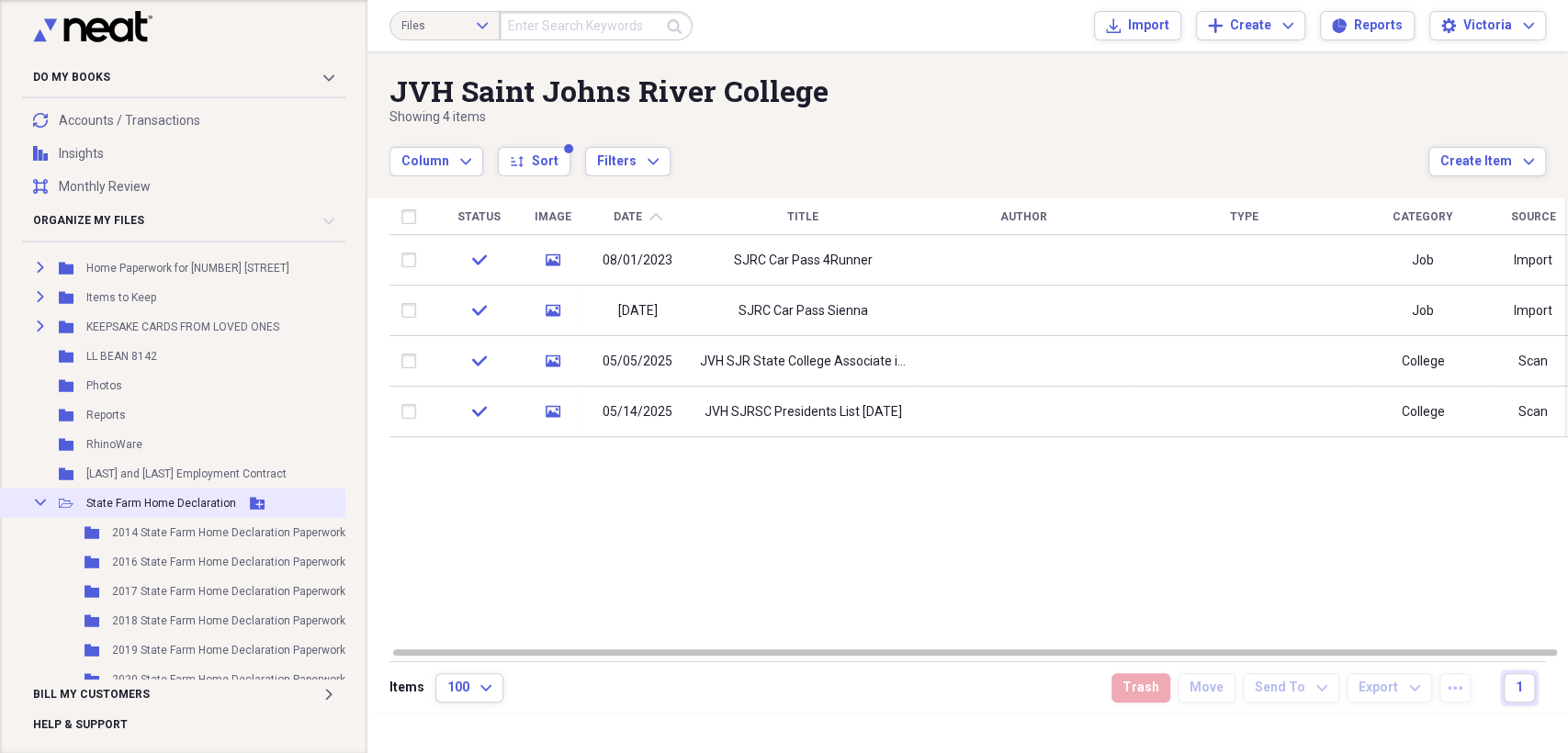 click on "Collapse" 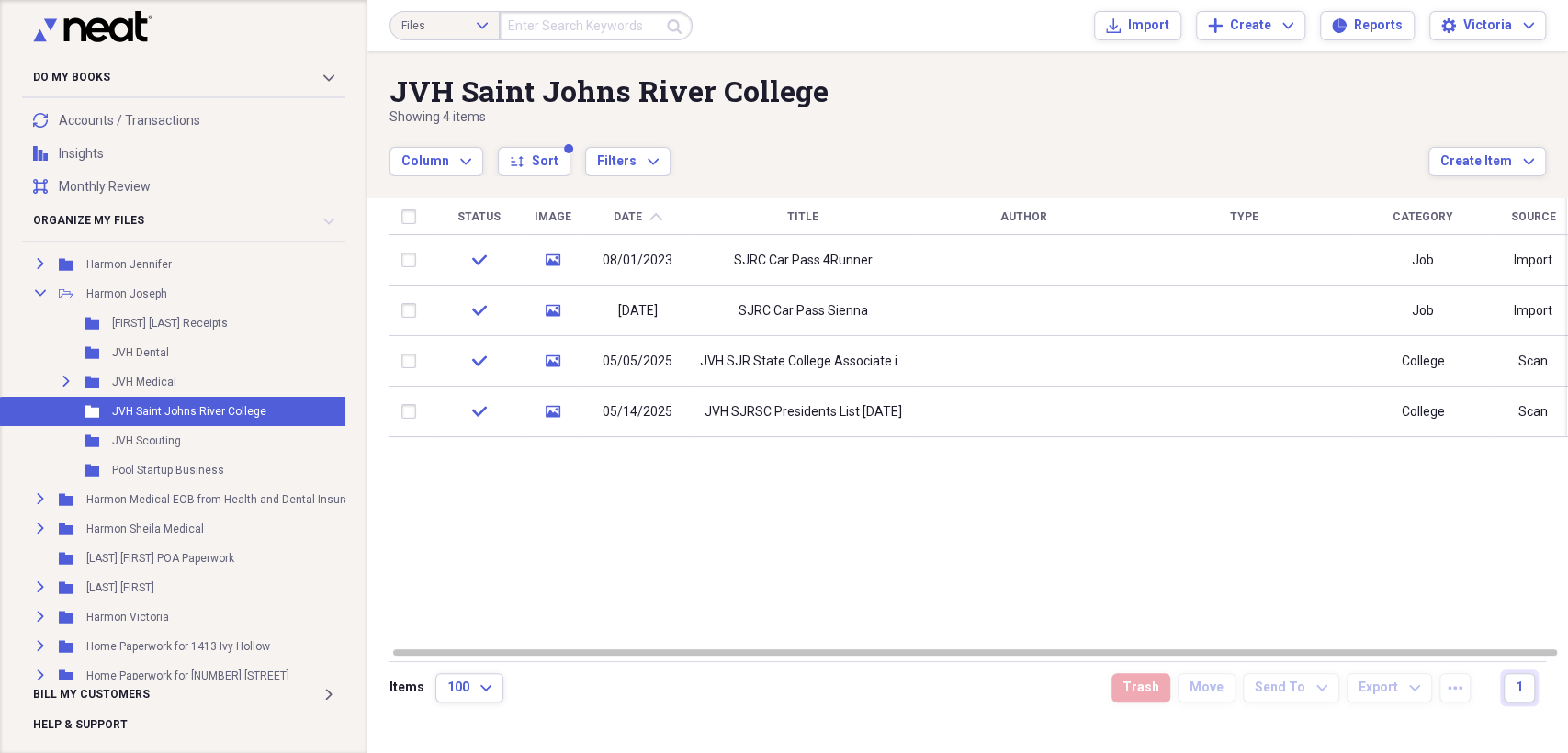 scroll, scrollTop: 779, scrollLeft: 0, axis: vertical 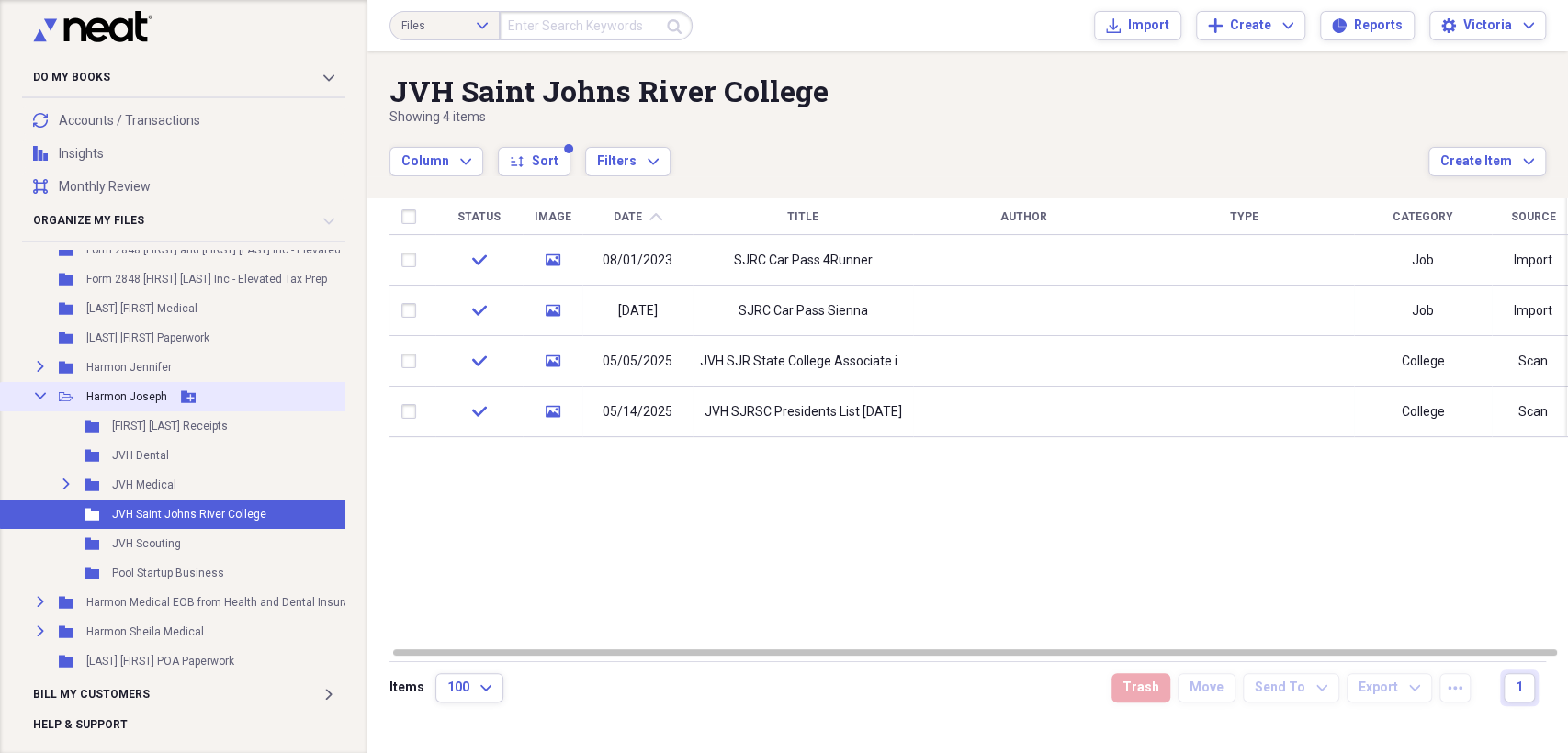 click on "Harmon Joseph" at bounding box center [127, 397] 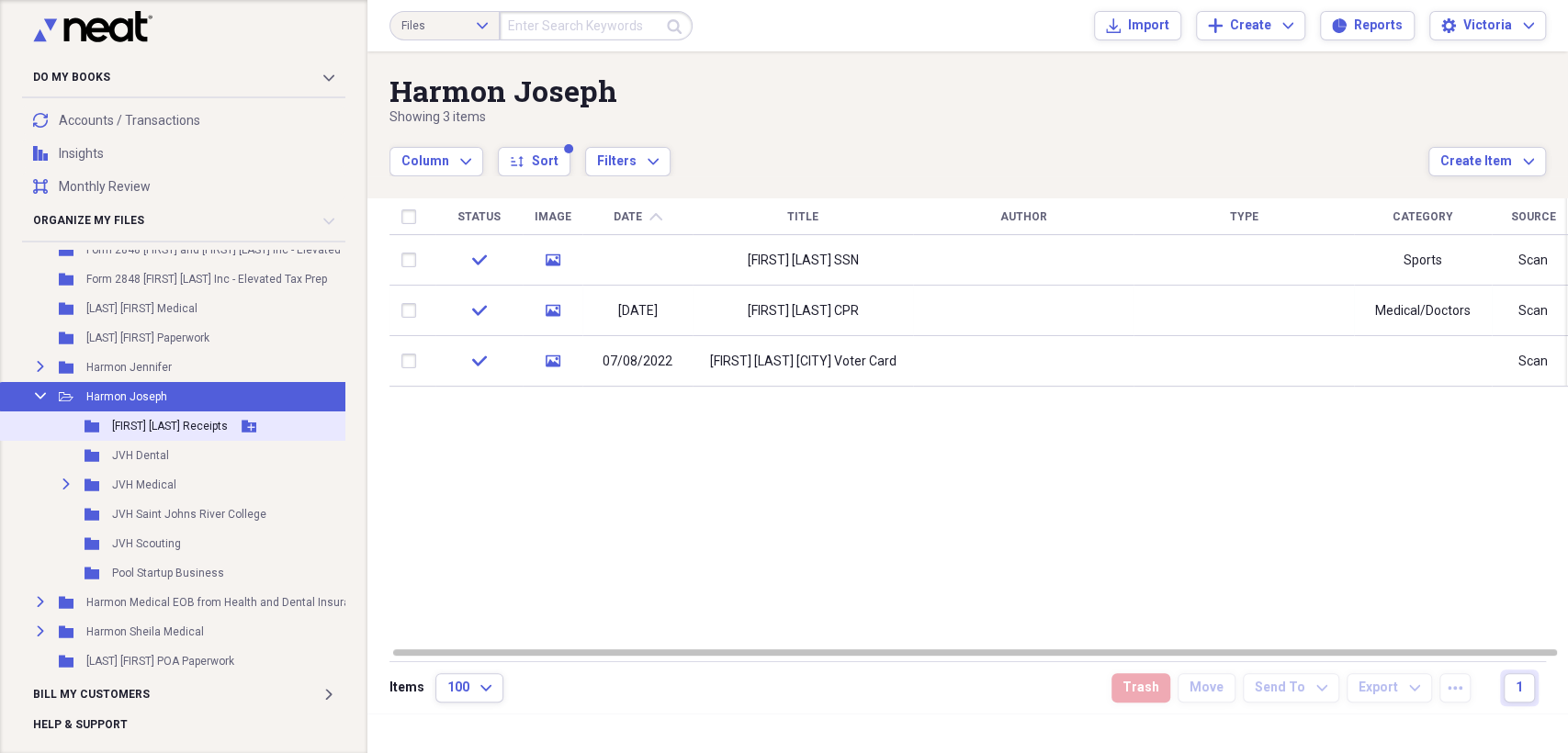 click on "[FIRST] [LAST] Receipts" at bounding box center [170, 426] 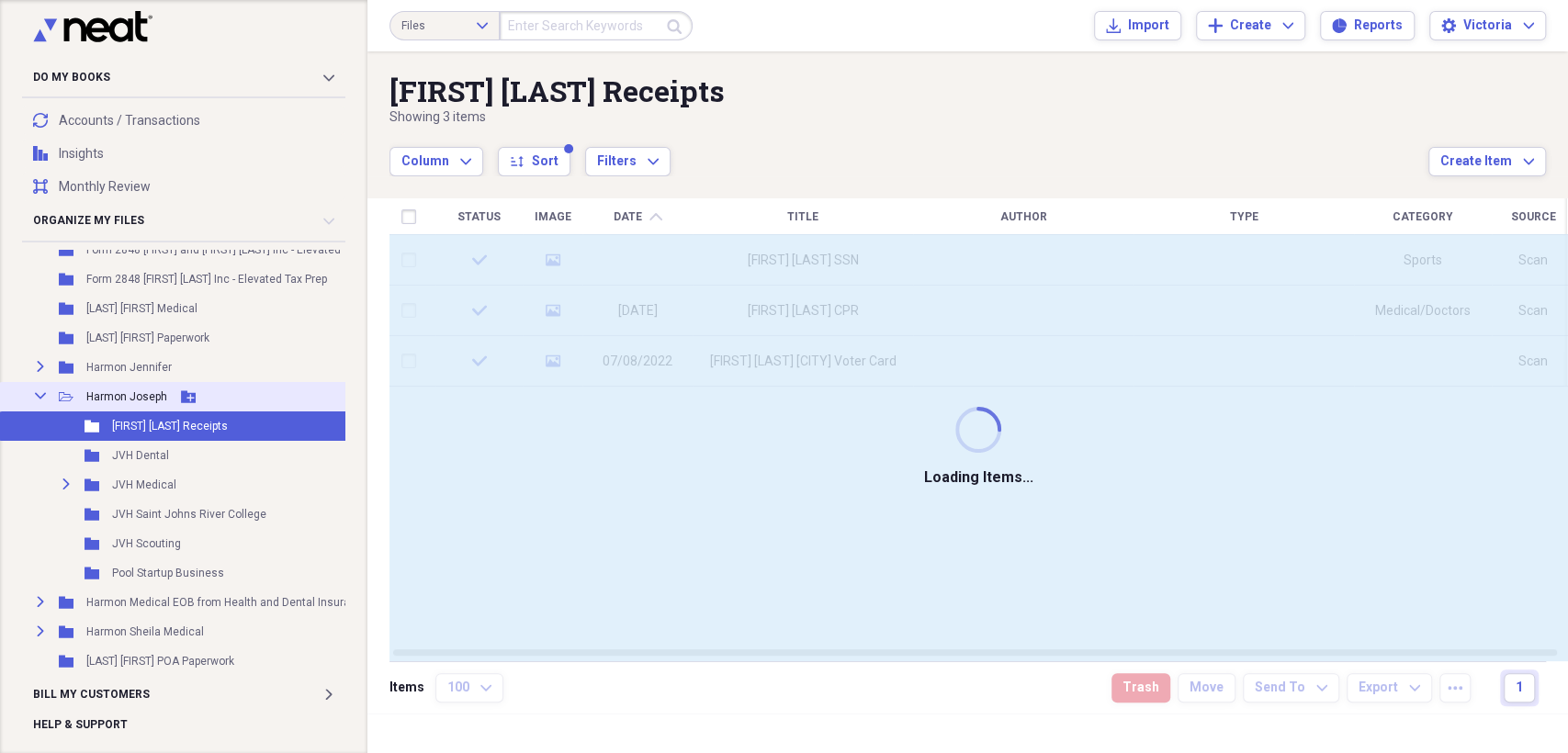 click 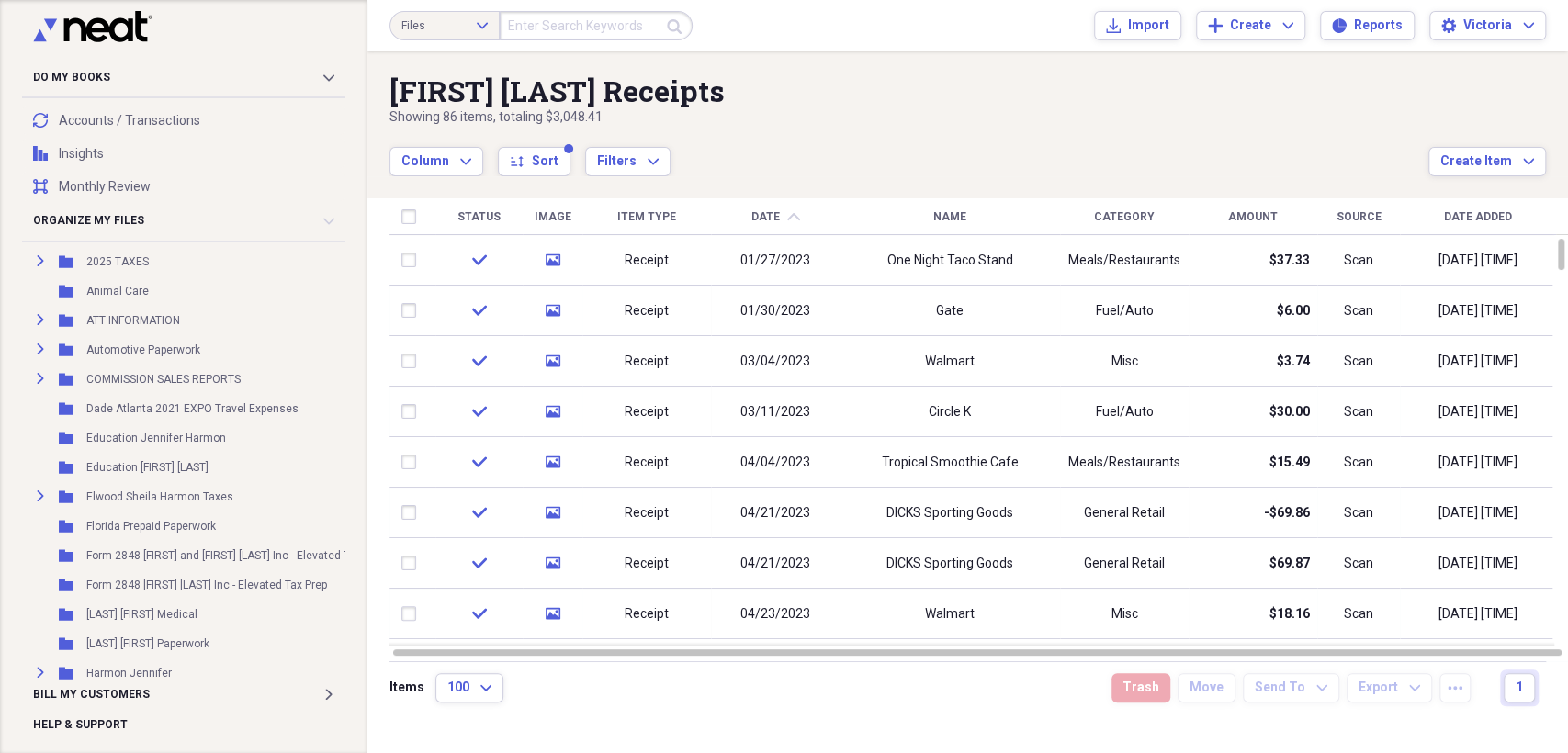 scroll, scrollTop: 0, scrollLeft: 0, axis: both 